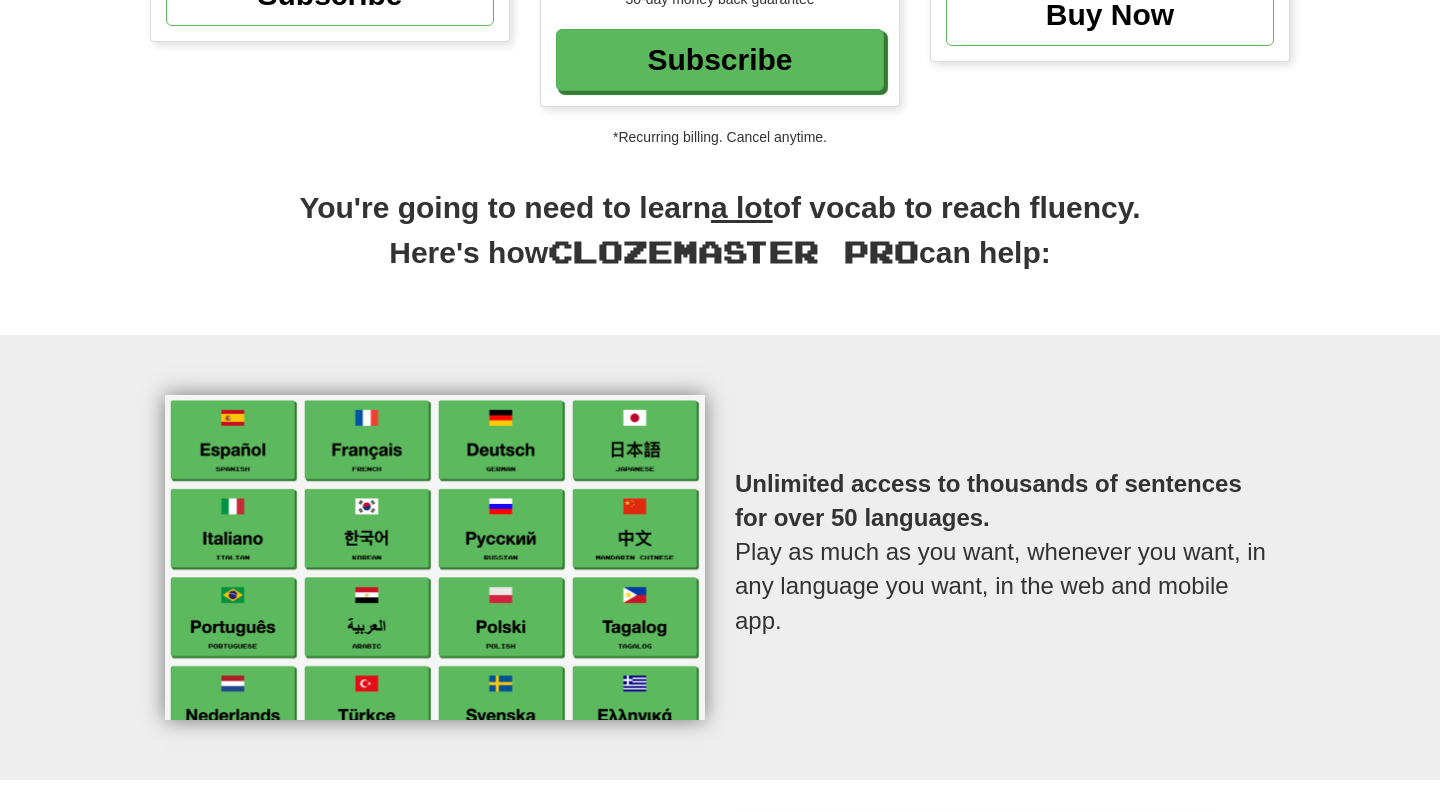 scroll, scrollTop: 0, scrollLeft: 0, axis: both 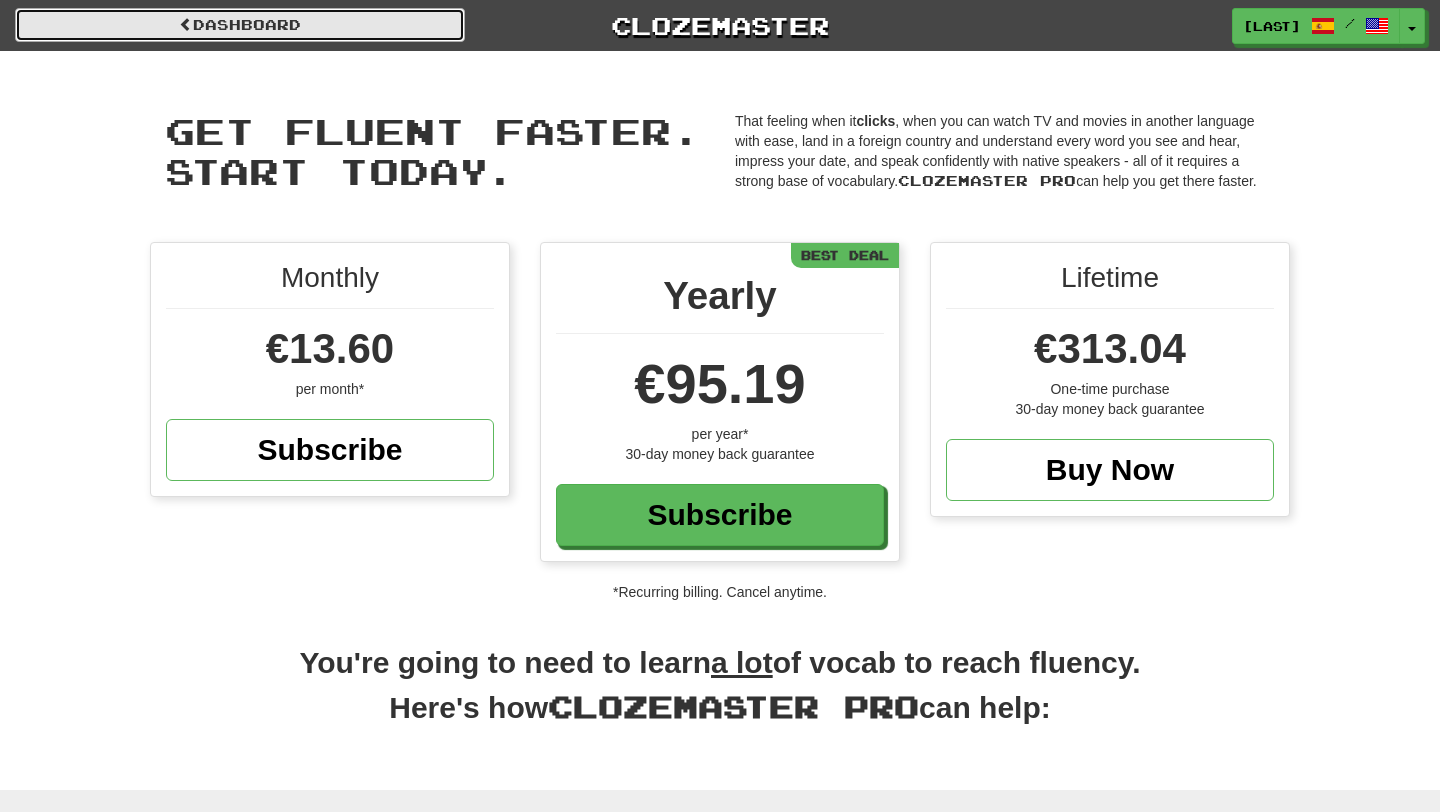 click on "Dashboard" at bounding box center (240, 25) 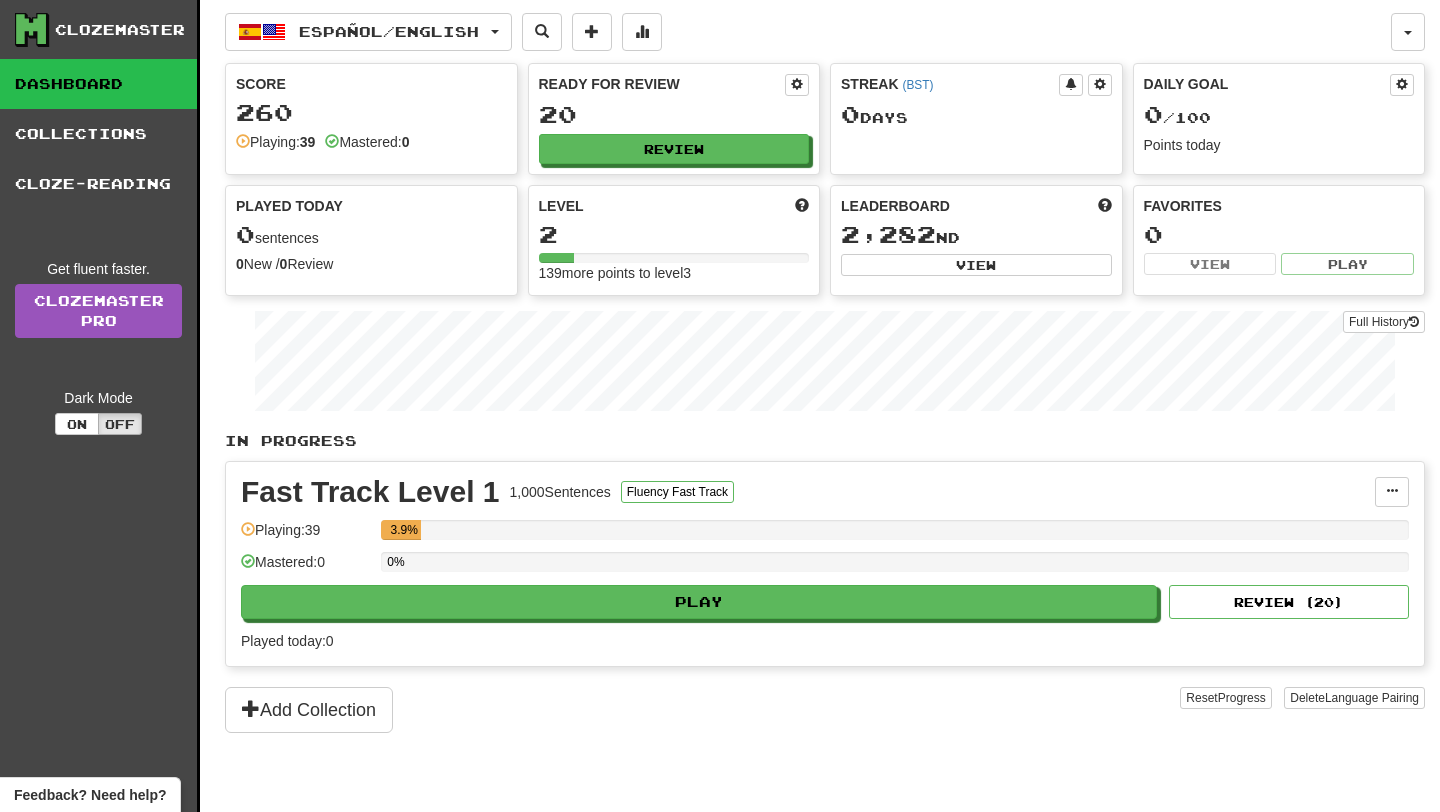 scroll, scrollTop: 0, scrollLeft: 0, axis: both 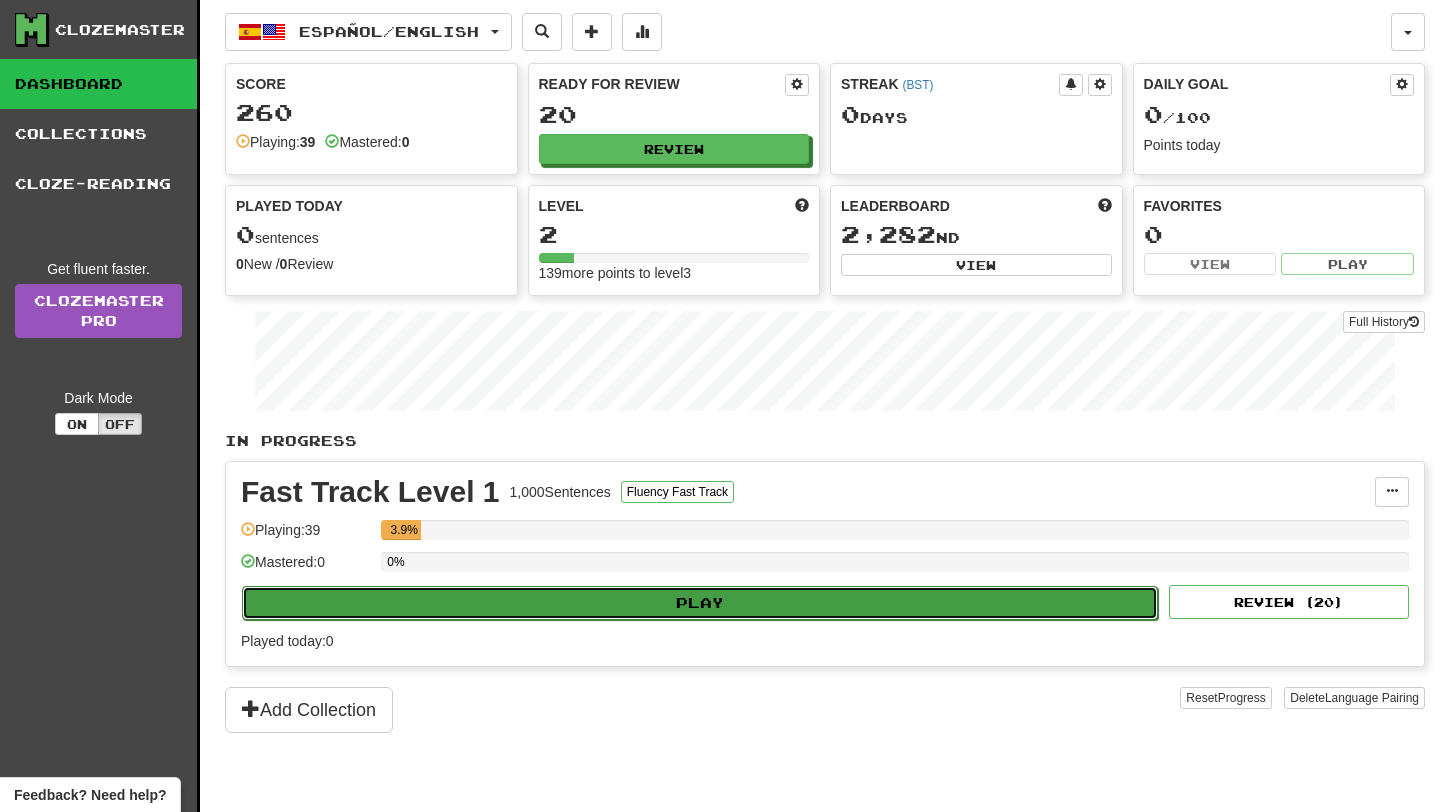 click on "Play" at bounding box center (700, 603) 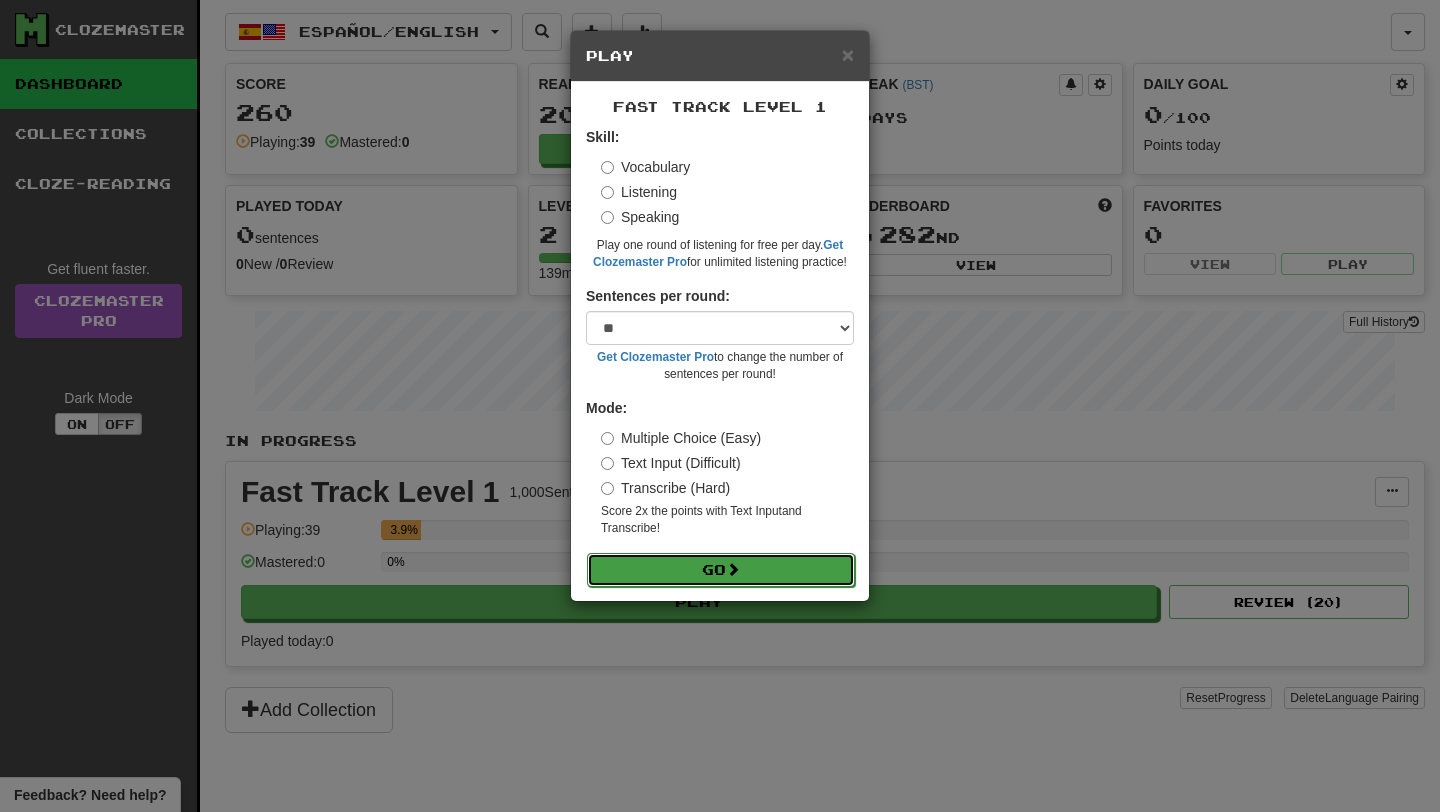 click on "Go" at bounding box center (721, 570) 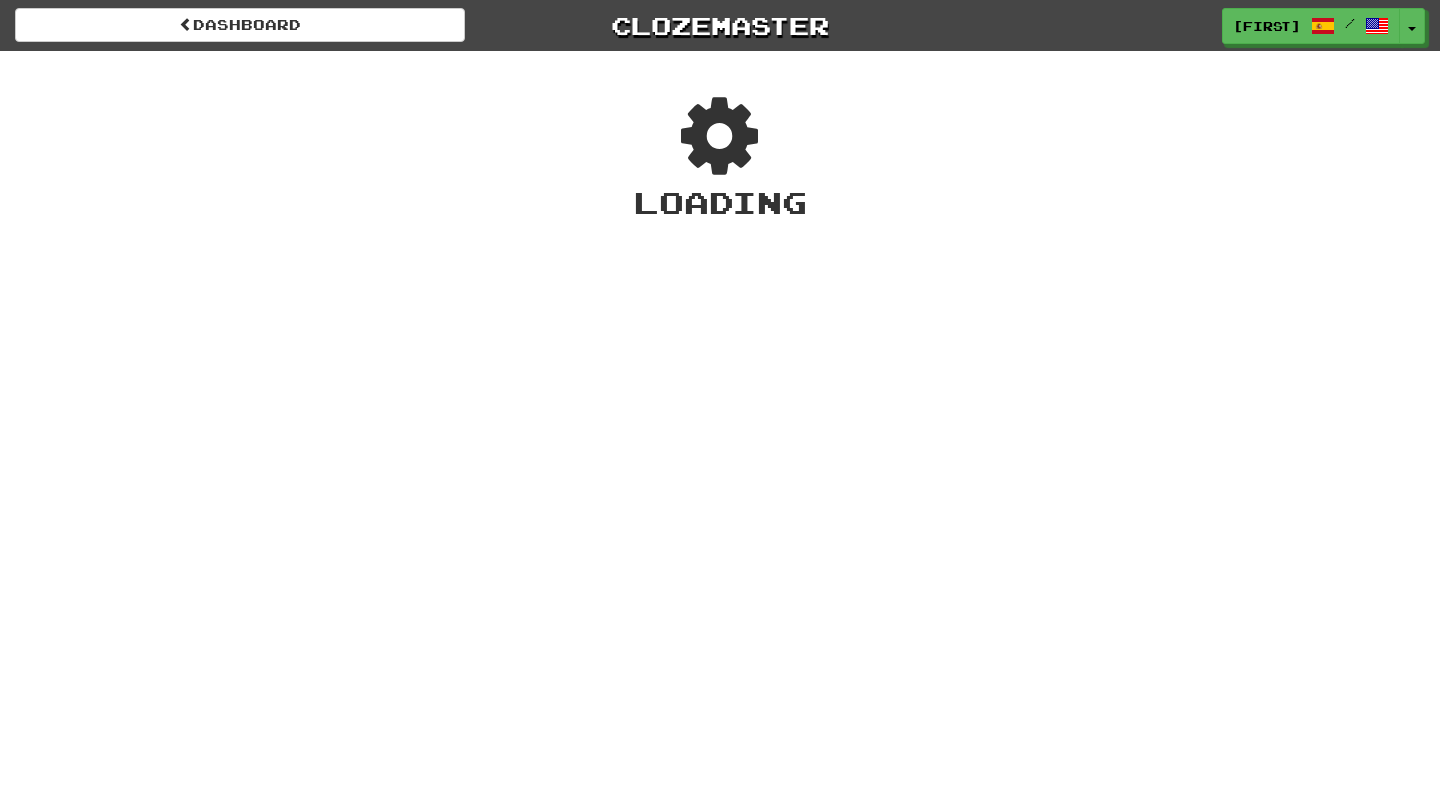 scroll, scrollTop: 0, scrollLeft: 0, axis: both 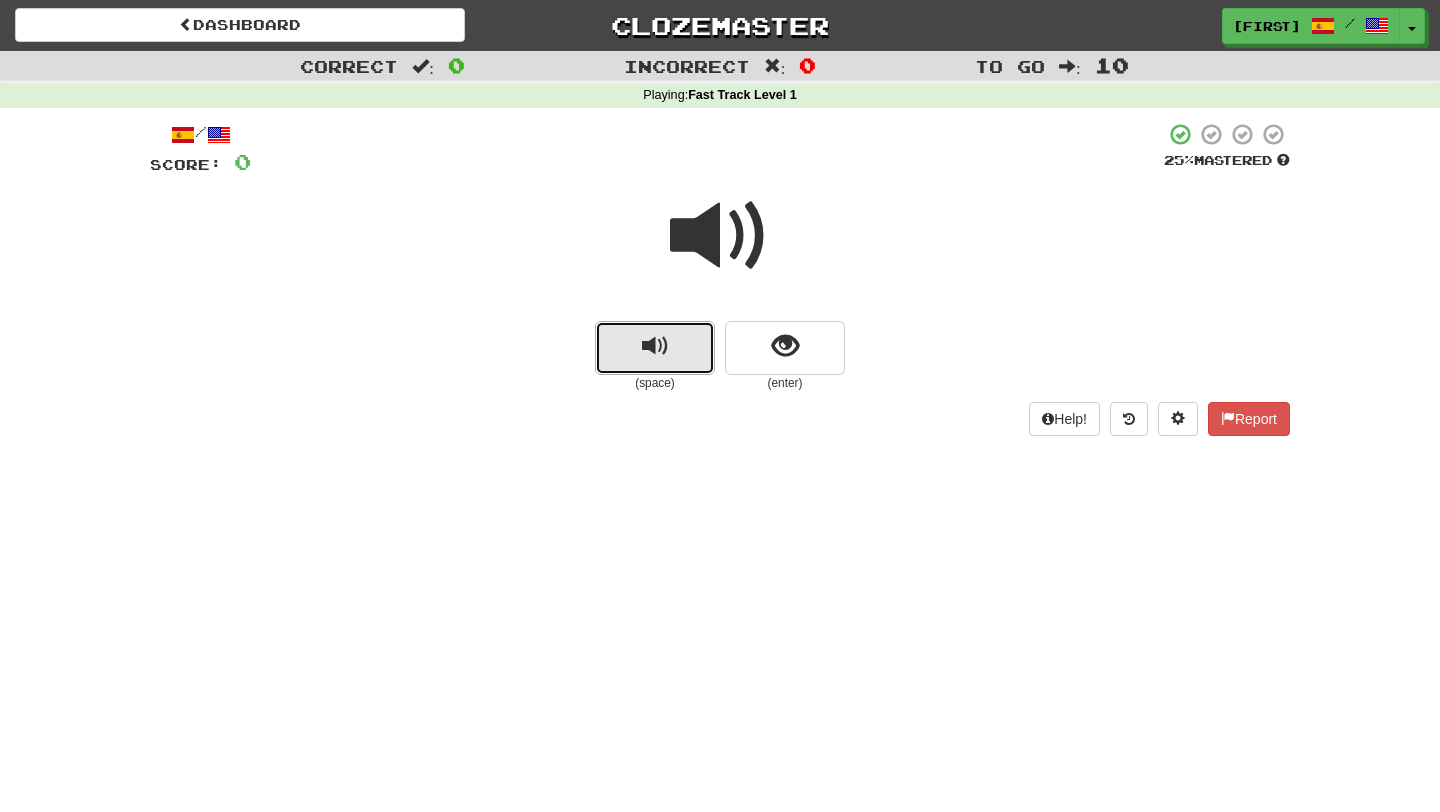 click at bounding box center [655, 348] 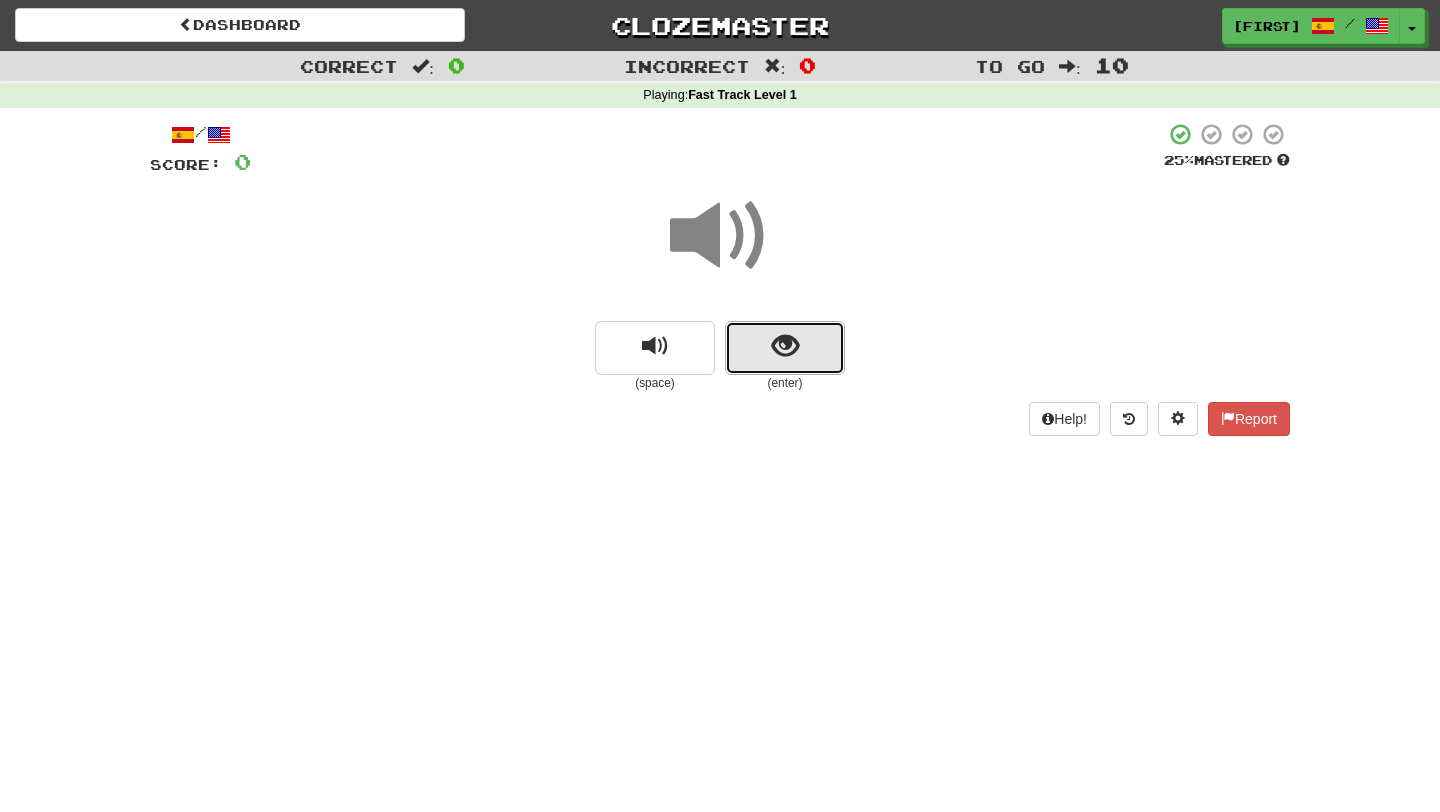 click at bounding box center [785, 348] 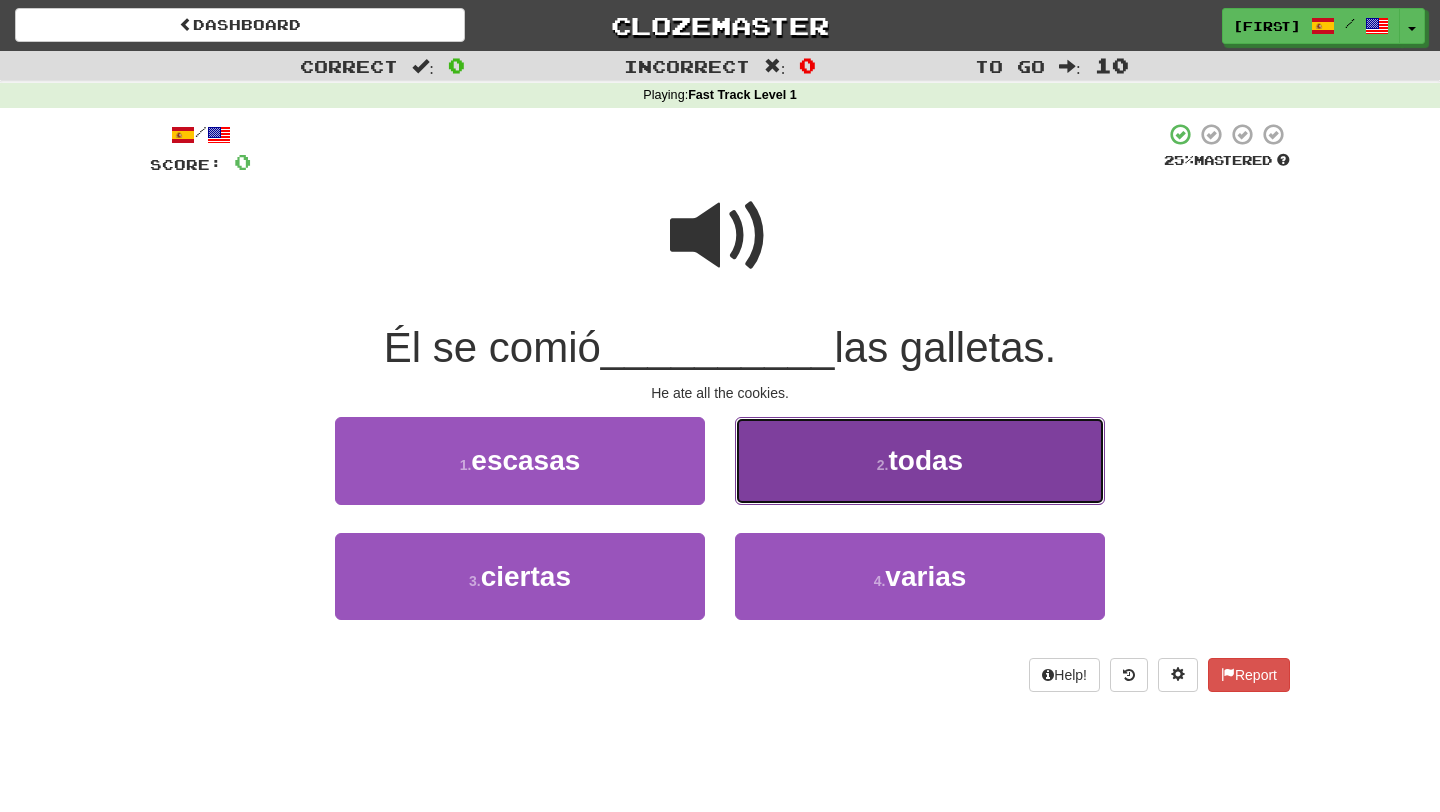 click on "2 .  todas" at bounding box center (920, 460) 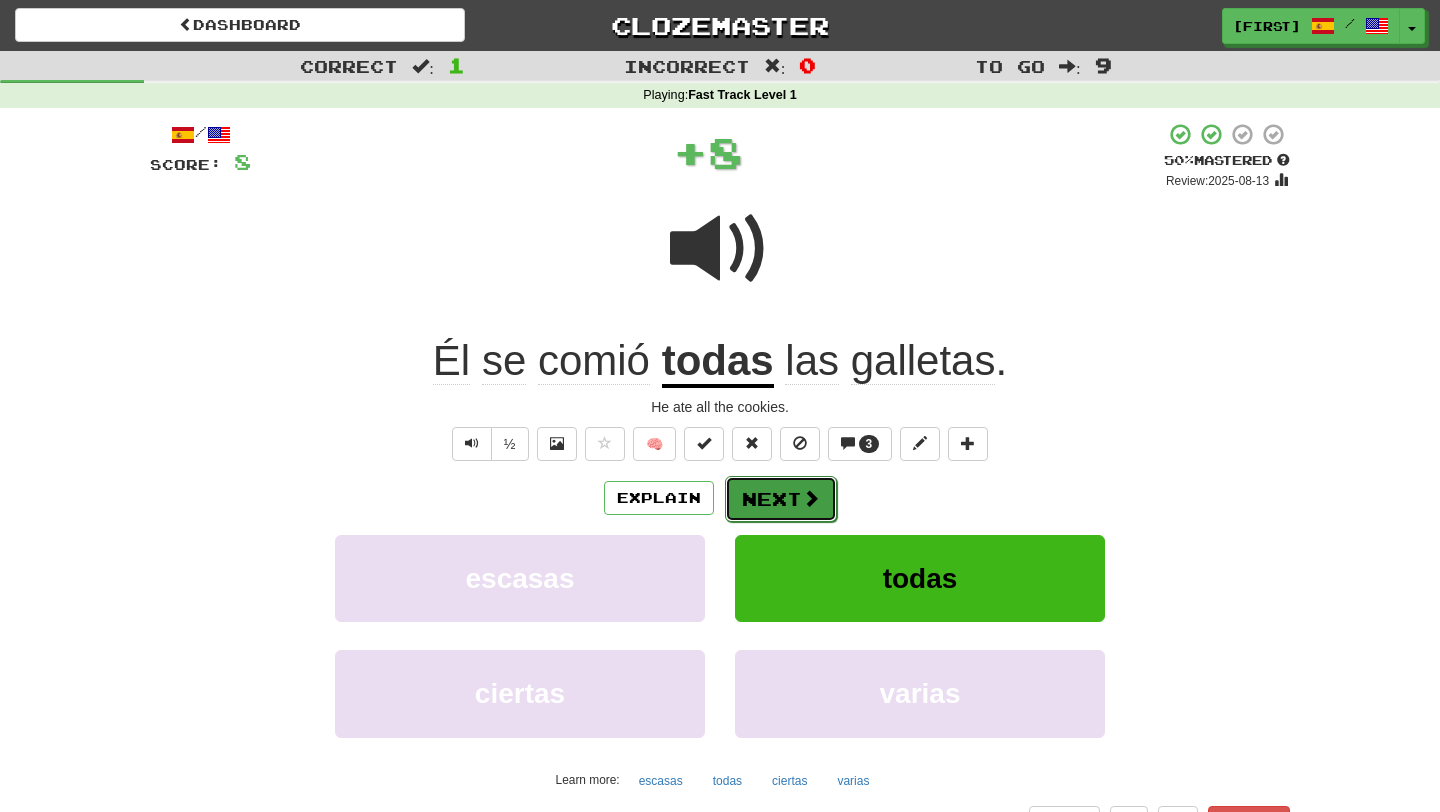 click on "Next" at bounding box center (781, 499) 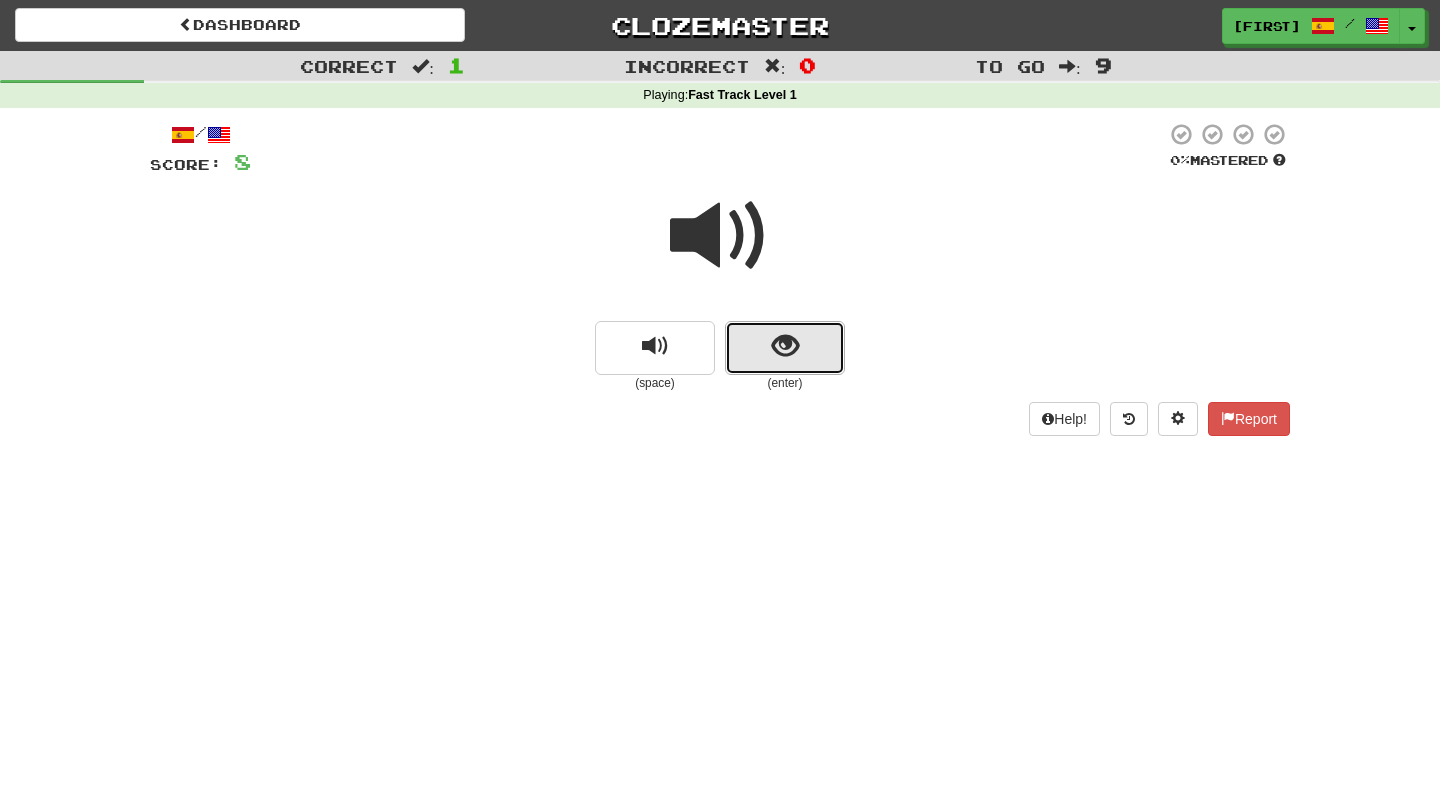 click at bounding box center (785, 348) 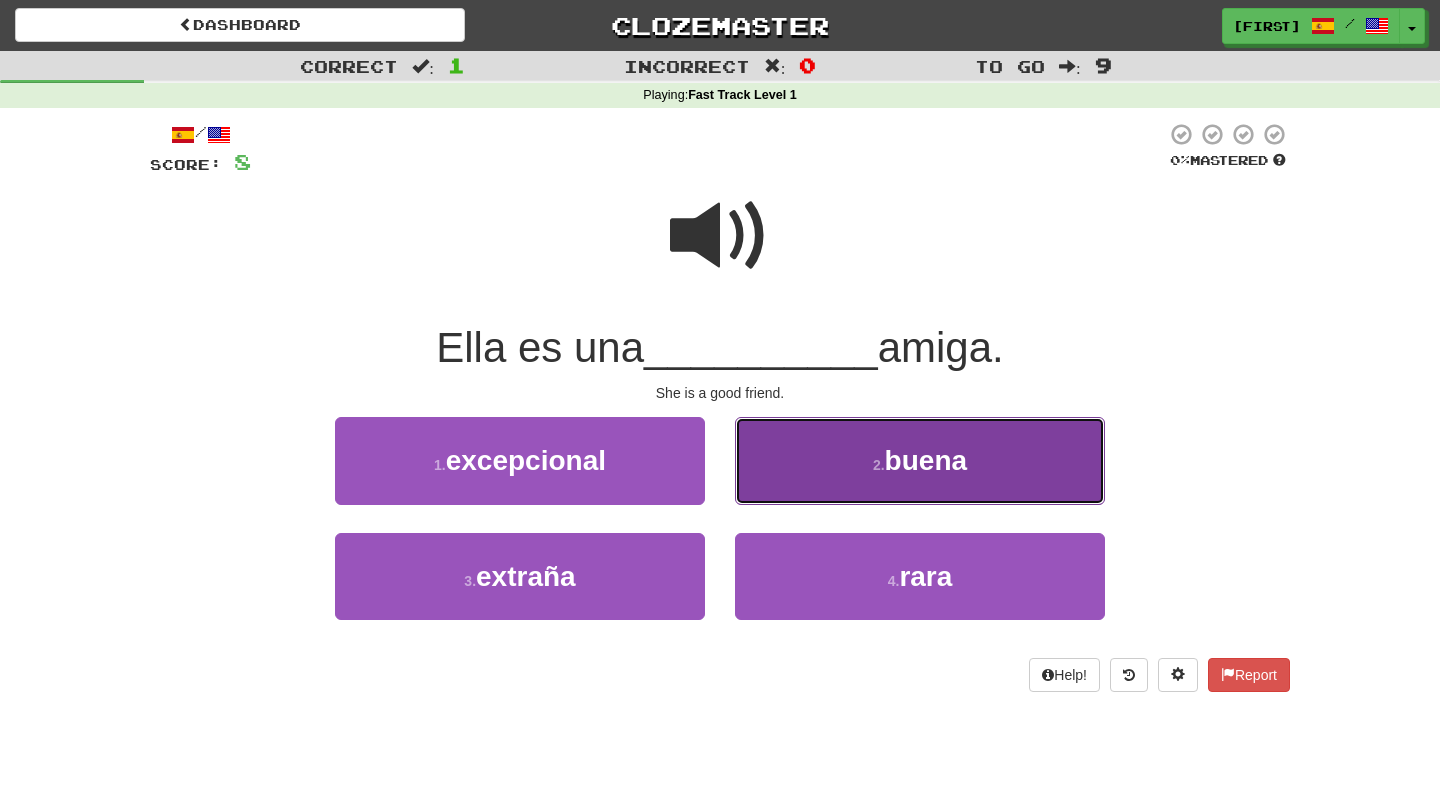 click on "2 .  buena" at bounding box center [920, 460] 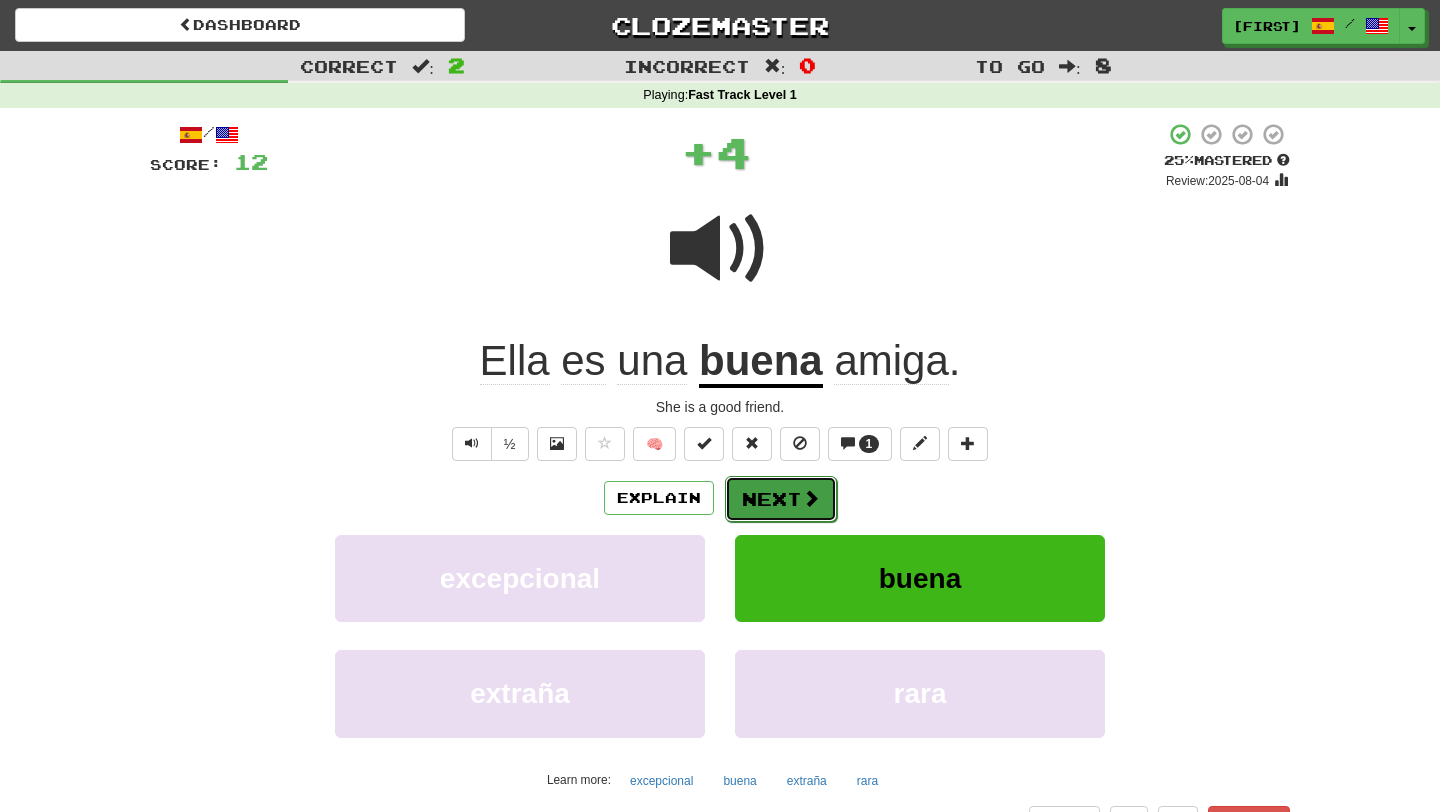 click on "Next" at bounding box center (781, 499) 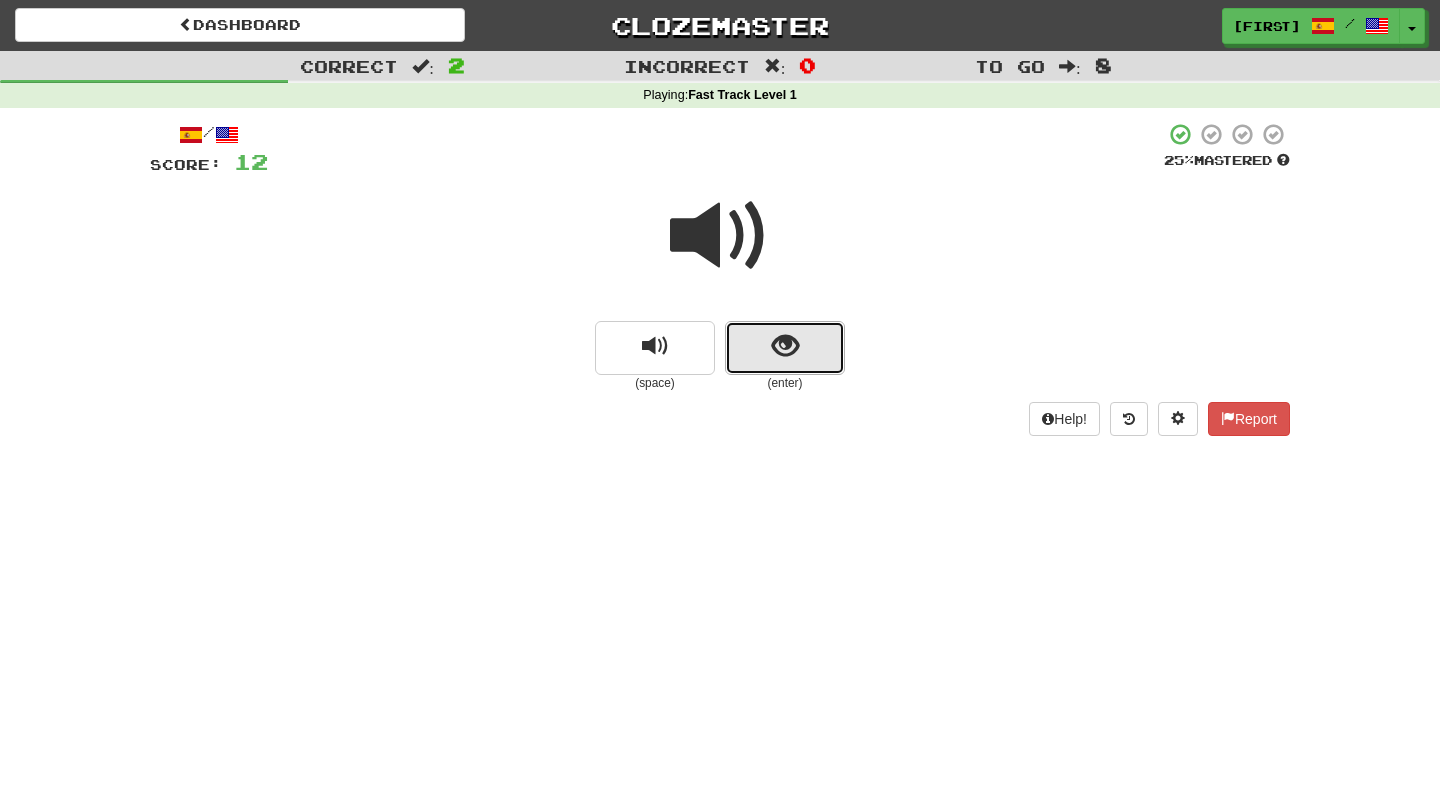 click at bounding box center (785, 346) 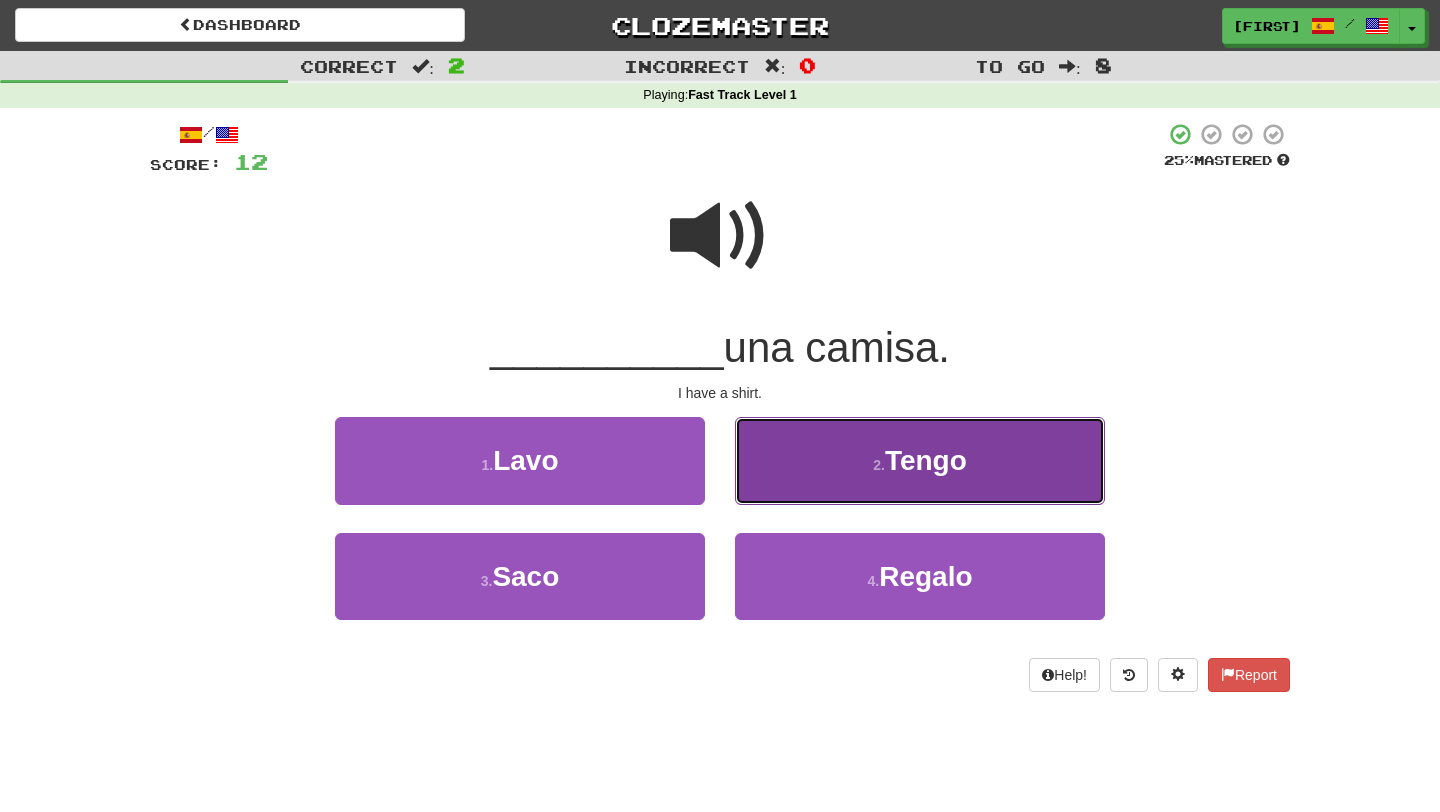 click on "2 .  Tengo" at bounding box center (920, 460) 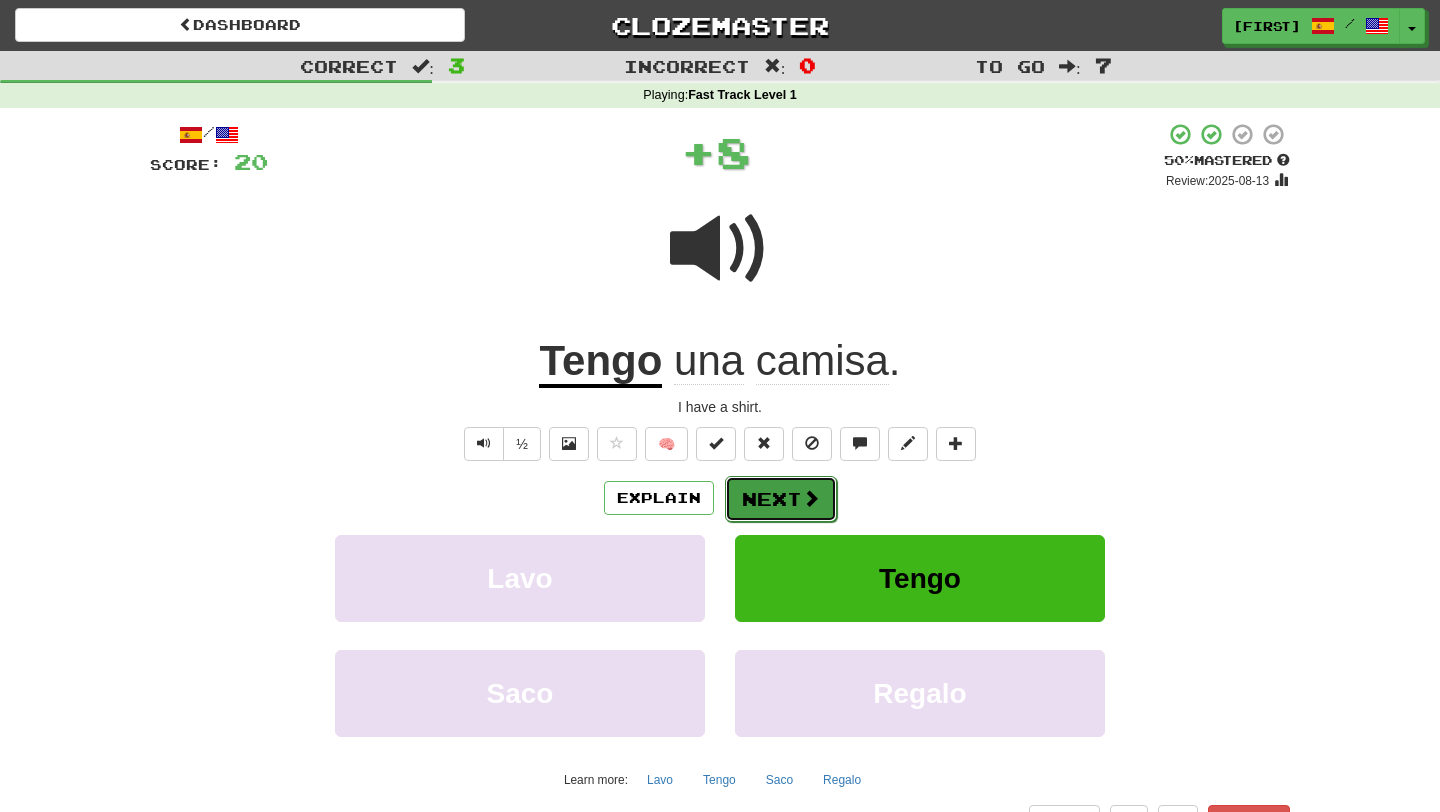 click on "Next" at bounding box center (781, 499) 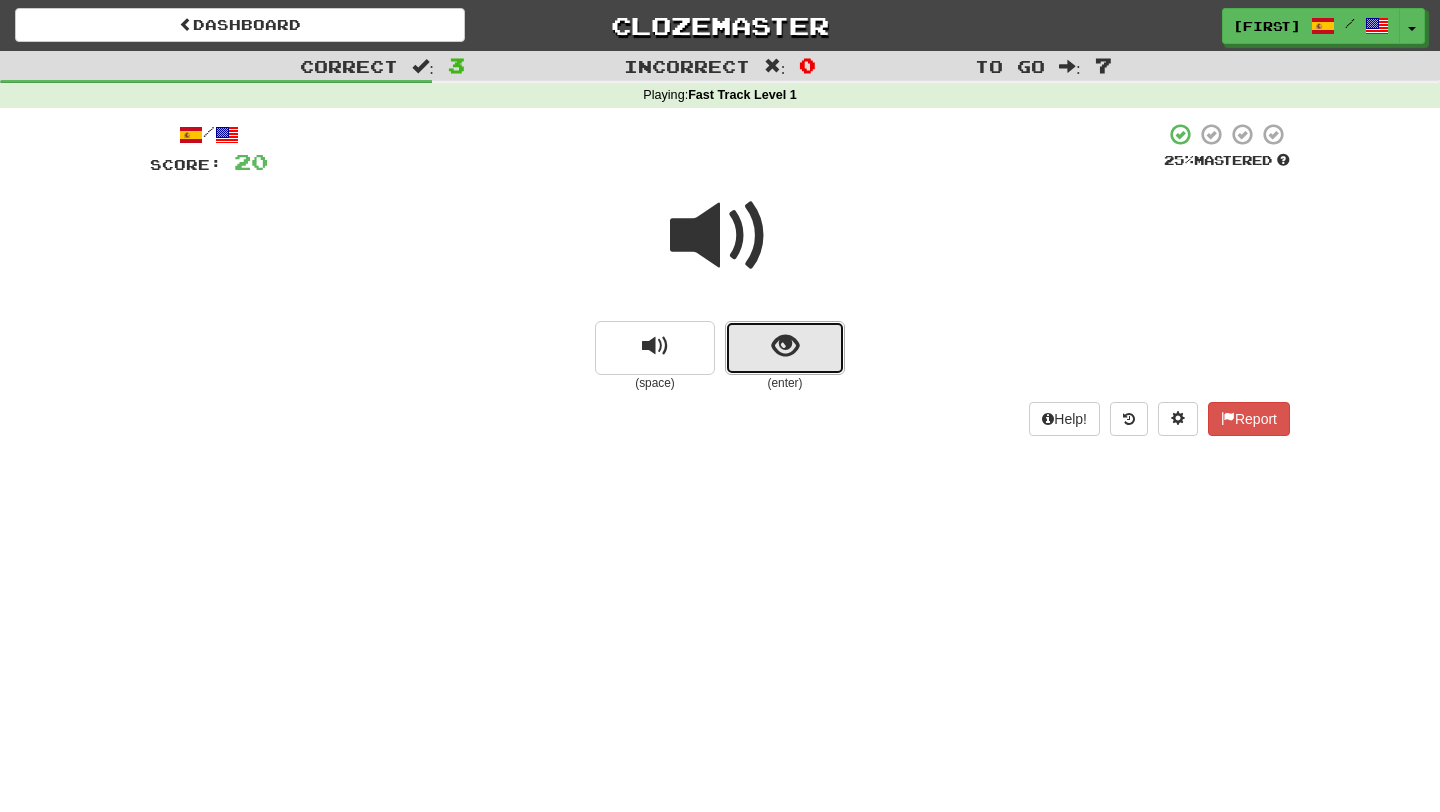 click at bounding box center [785, 348] 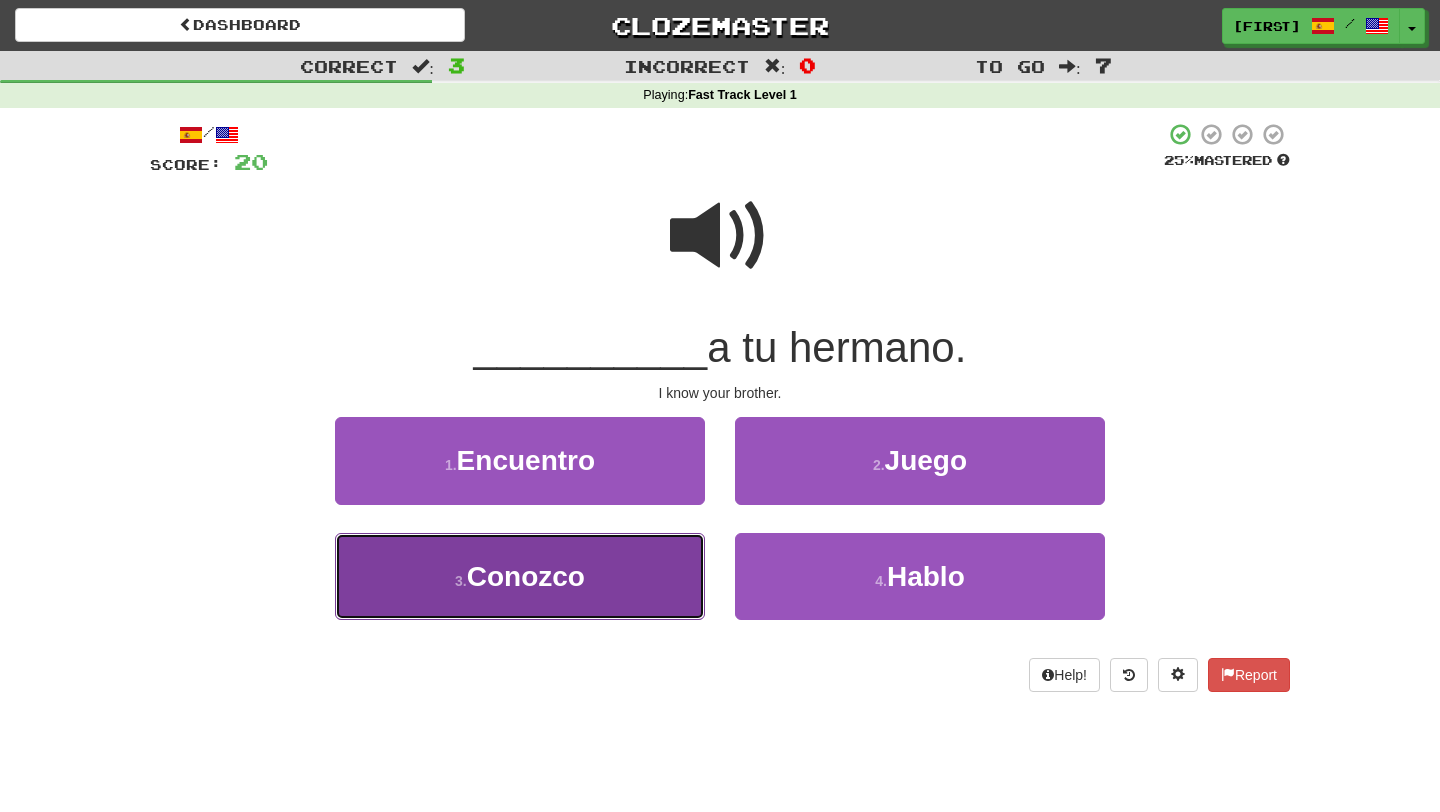 click on "3 .  Conozco" at bounding box center (520, 576) 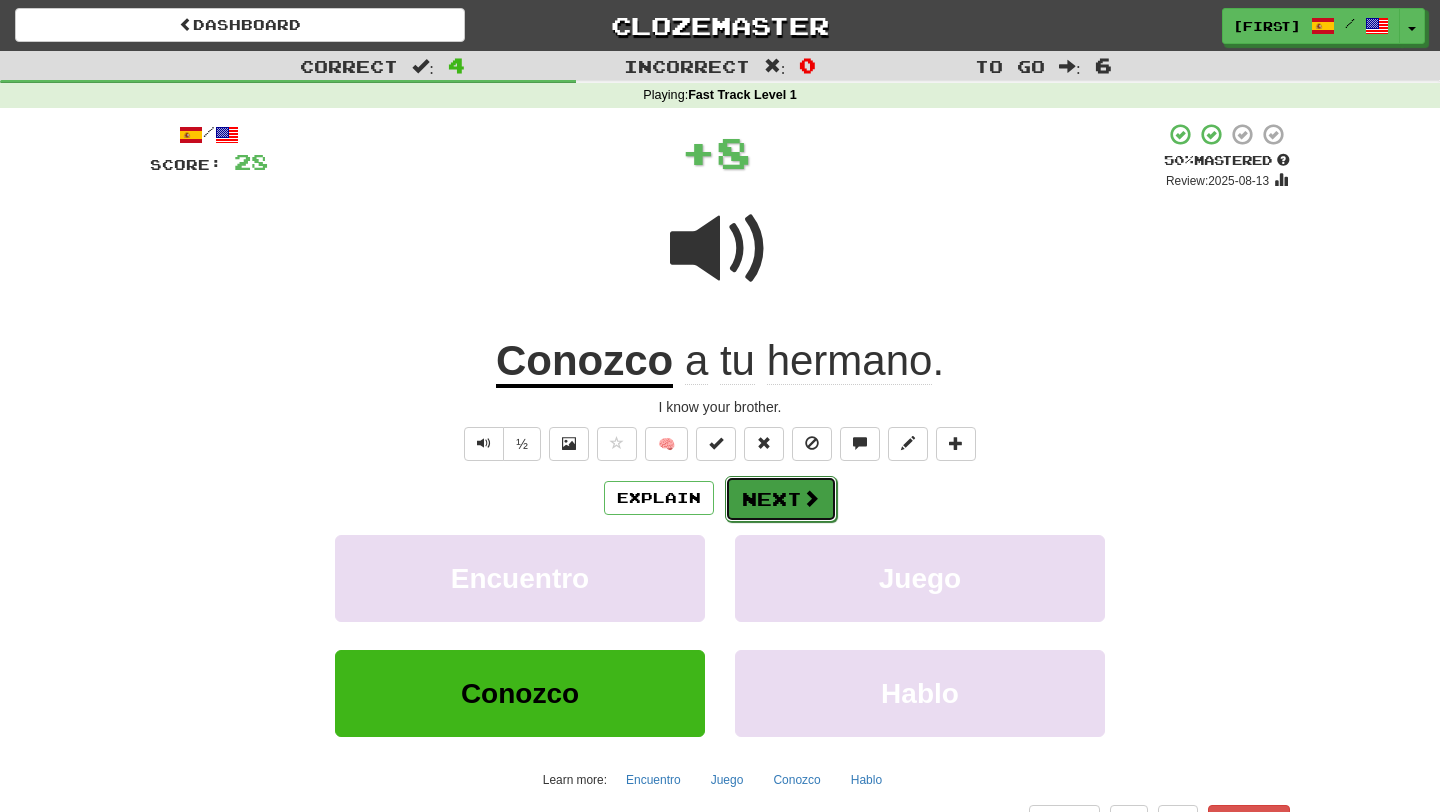 click on "Next" at bounding box center [781, 499] 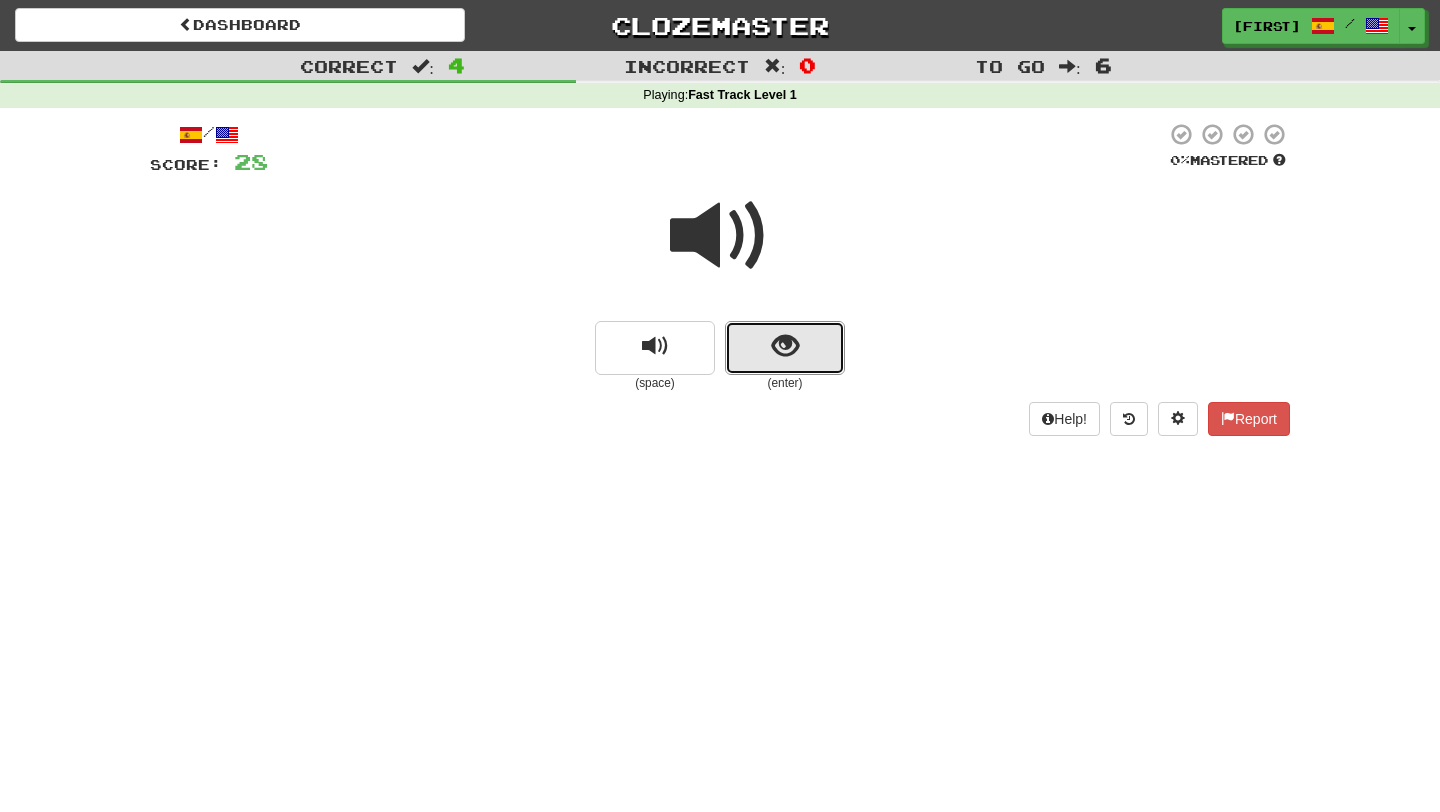 click at bounding box center [785, 346] 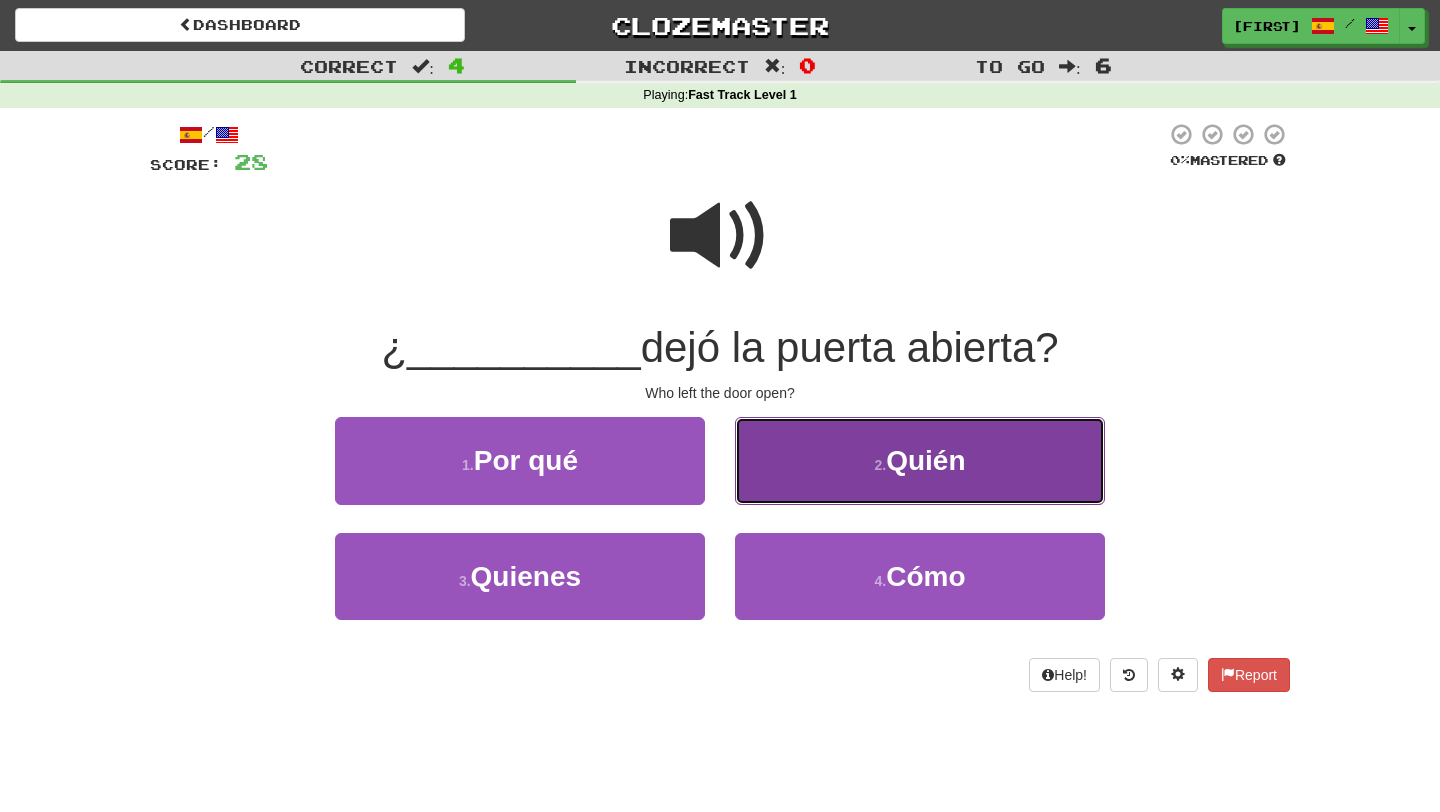 click on "2 .  Quién" at bounding box center (920, 460) 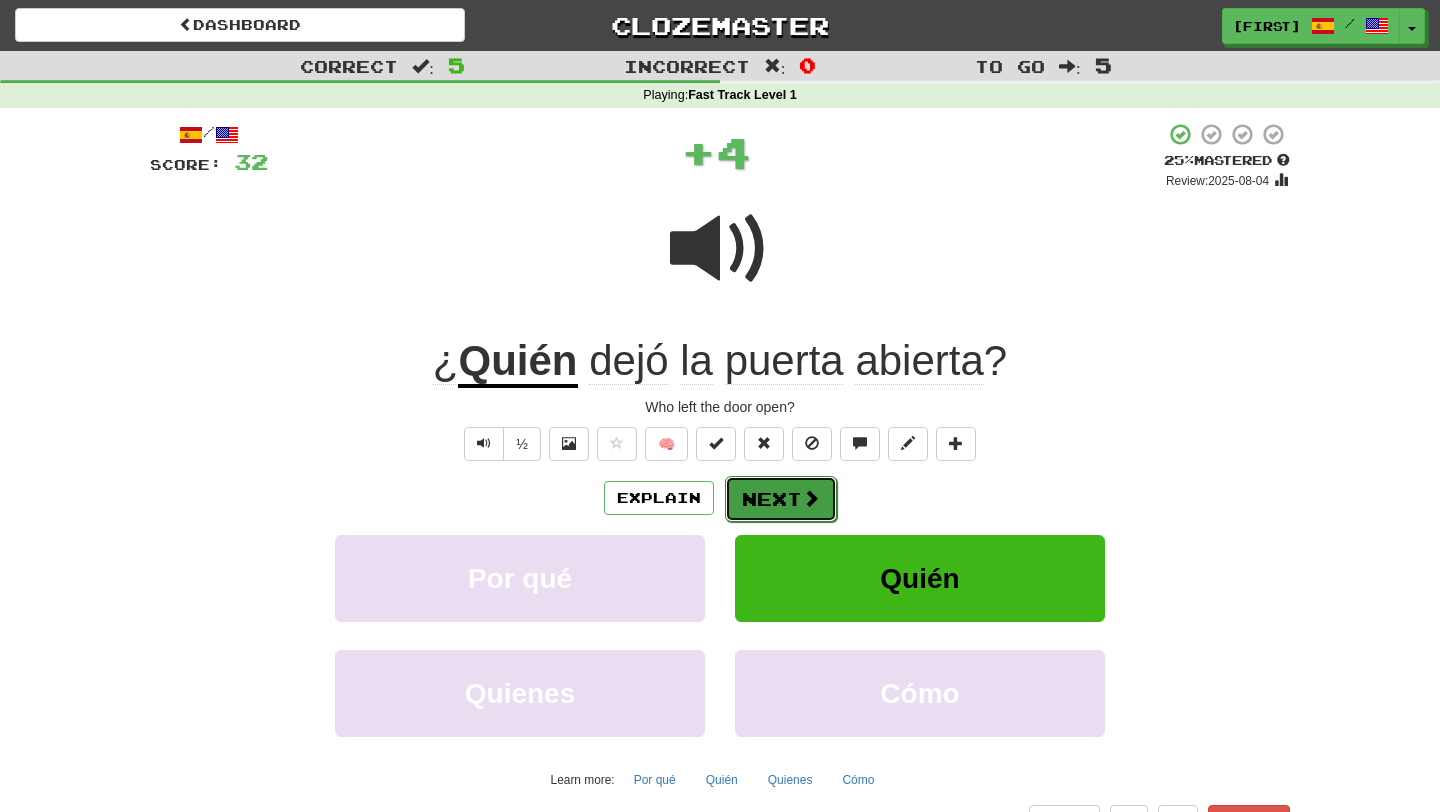click on "Next" at bounding box center [781, 499] 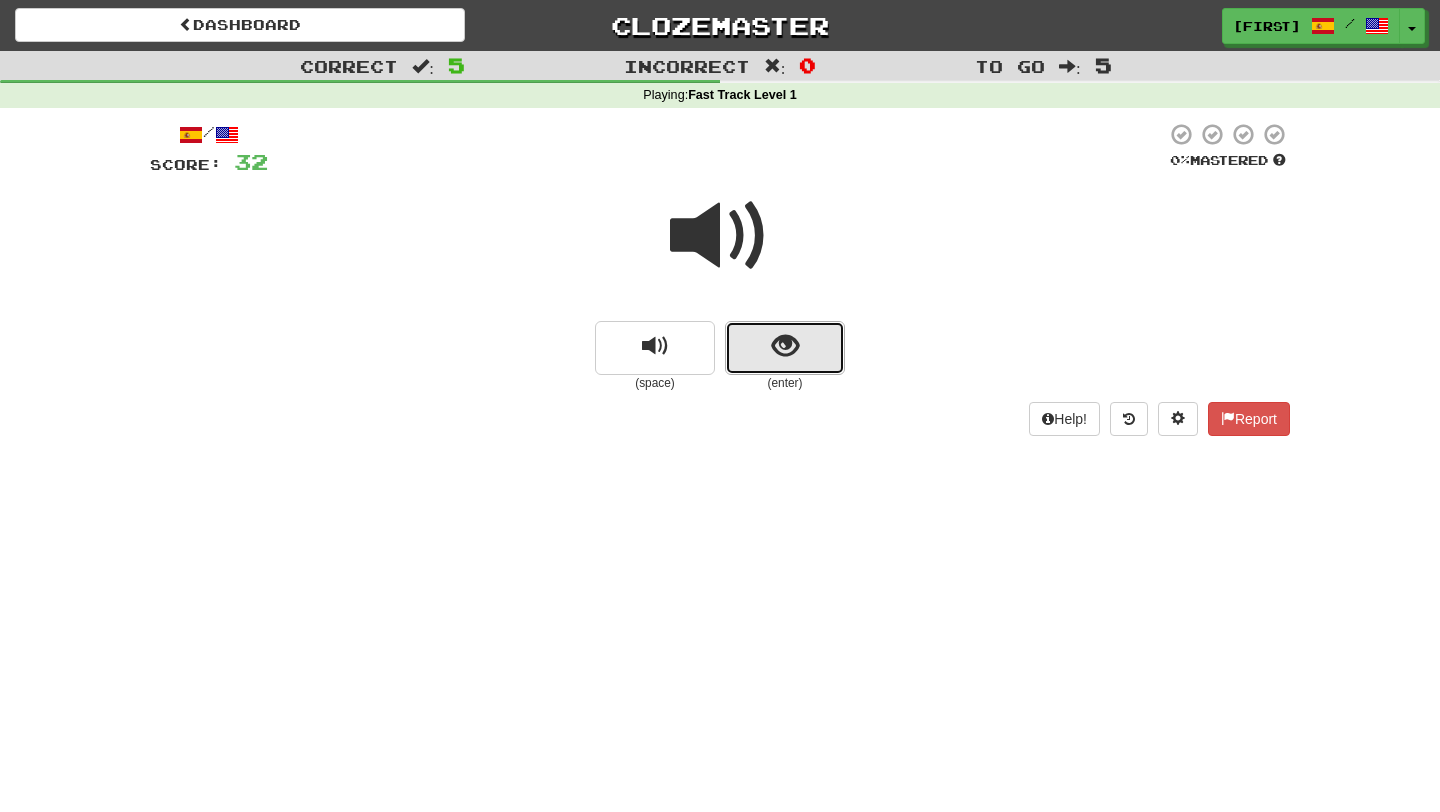 click at bounding box center (785, 348) 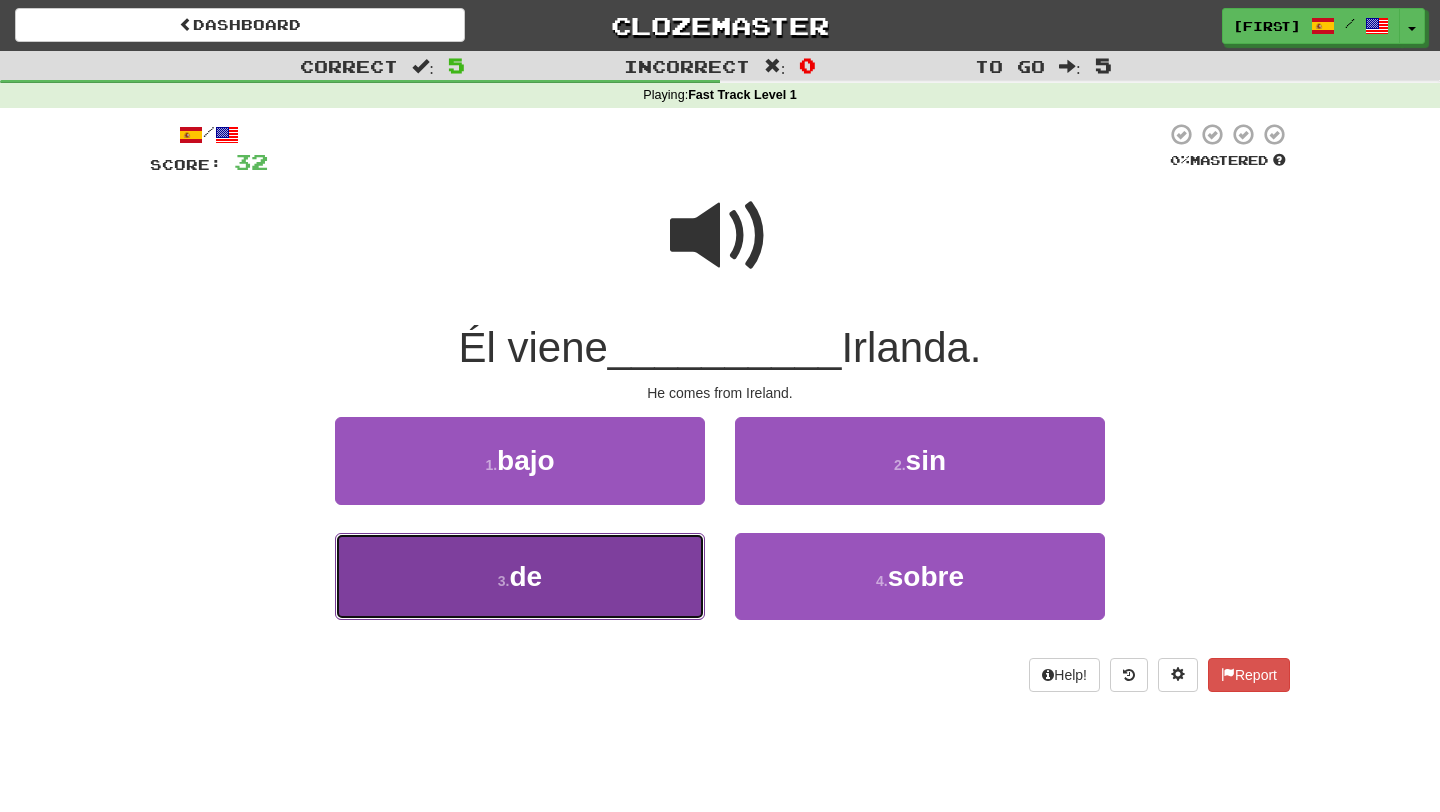 click on "3 .  de" at bounding box center [520, 576] 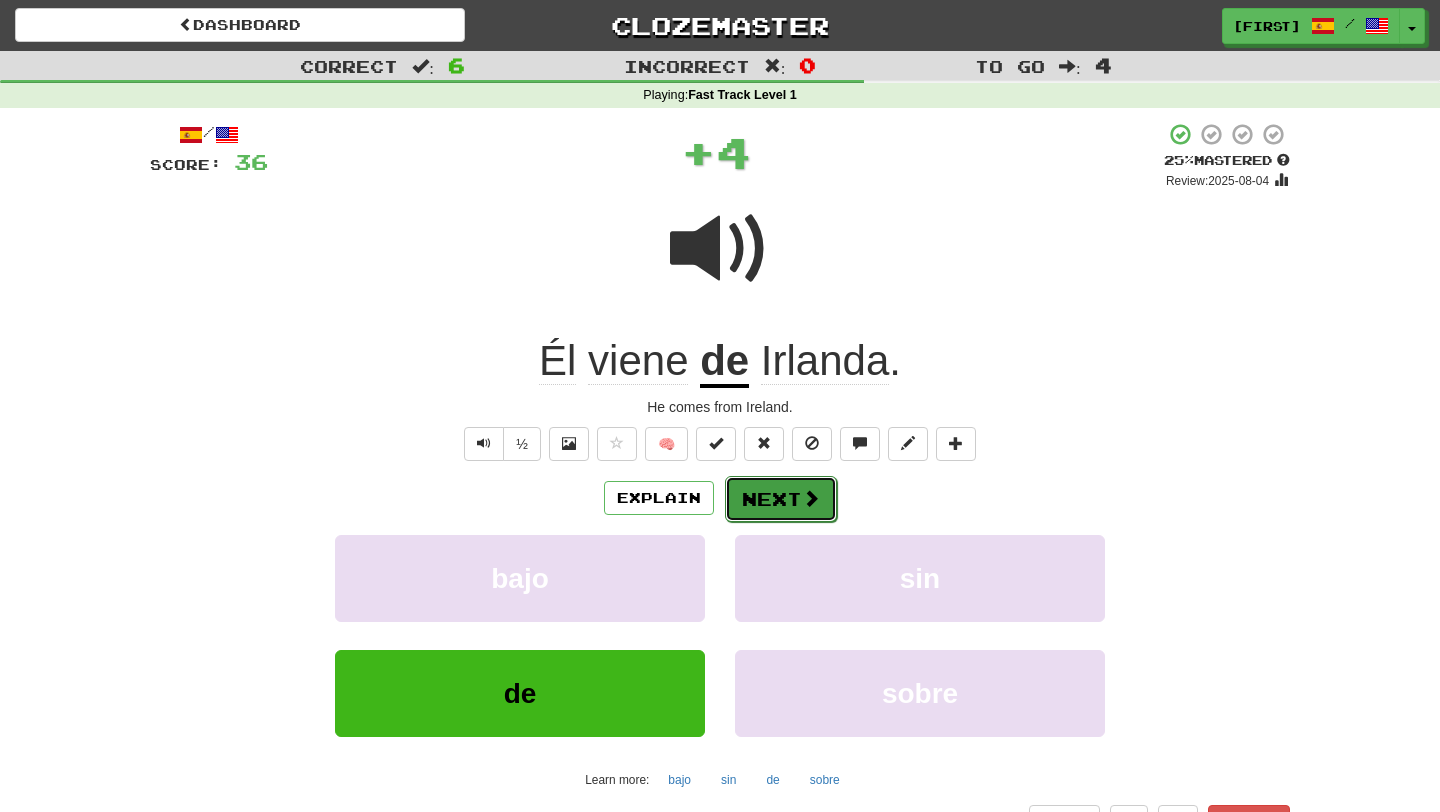 click on "Next" at bounding box center (781, 499) 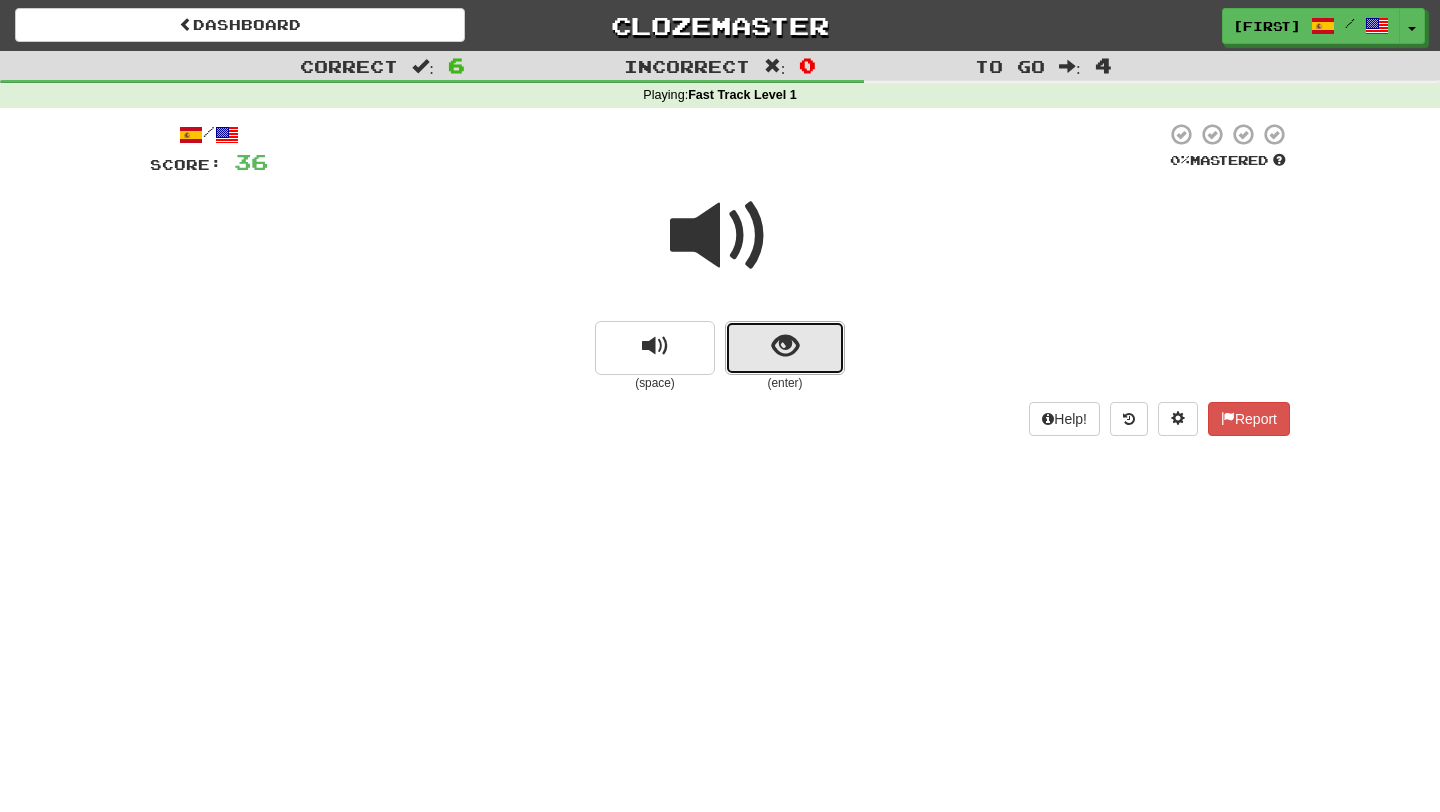 click at bounding box center (785, 348) 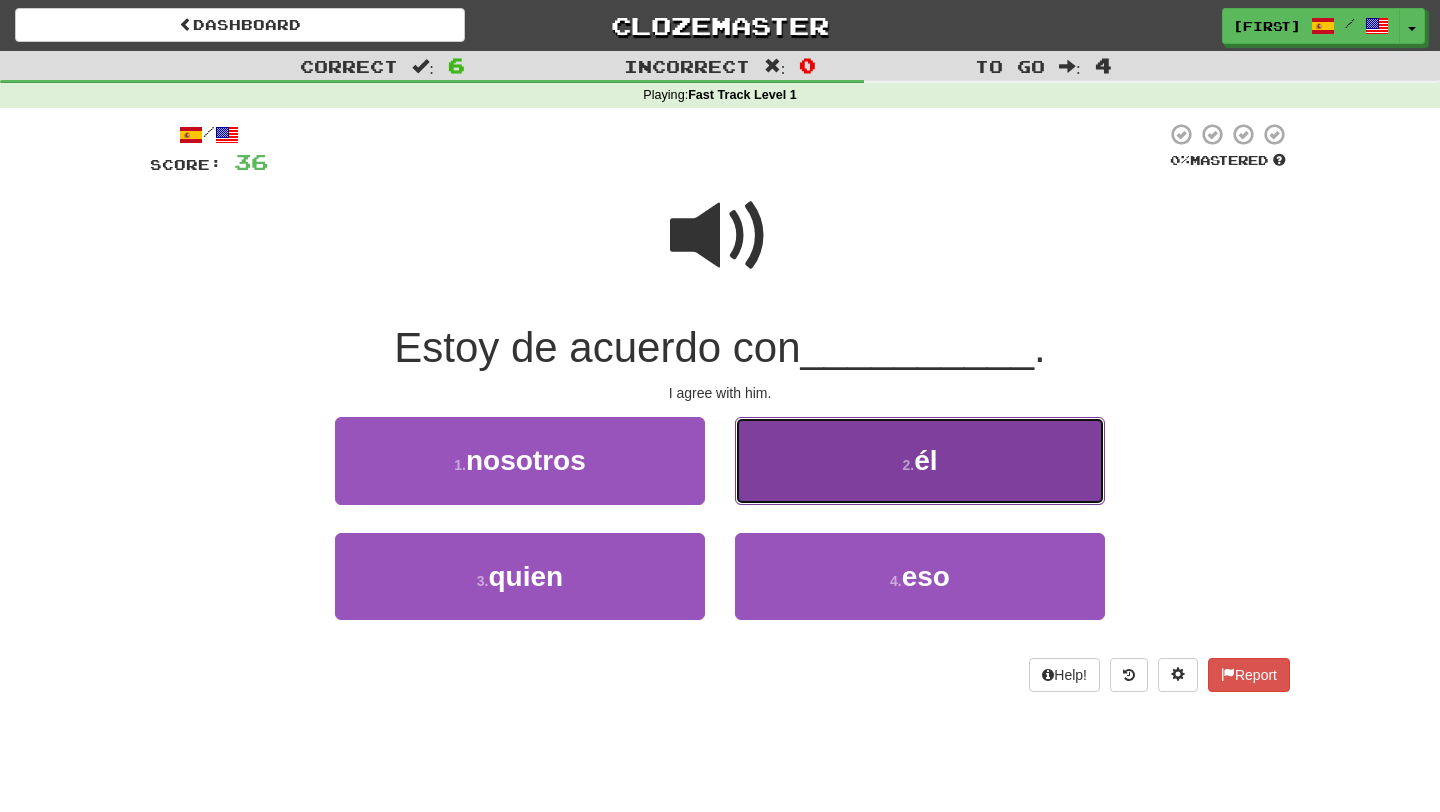 click on "2 .  él" at bounding box center [920, 460] 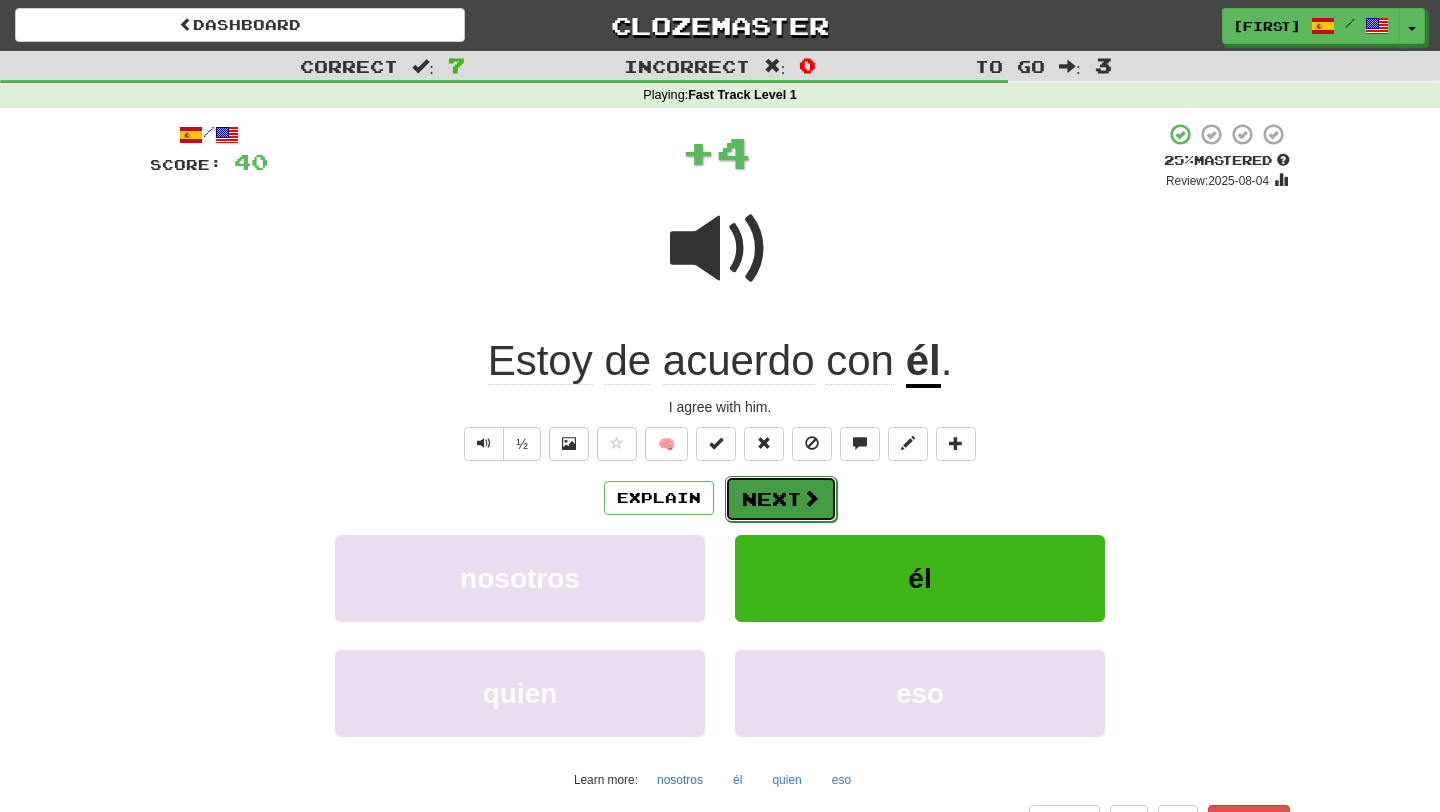 click on "Next" at bounding box center [781, 499] 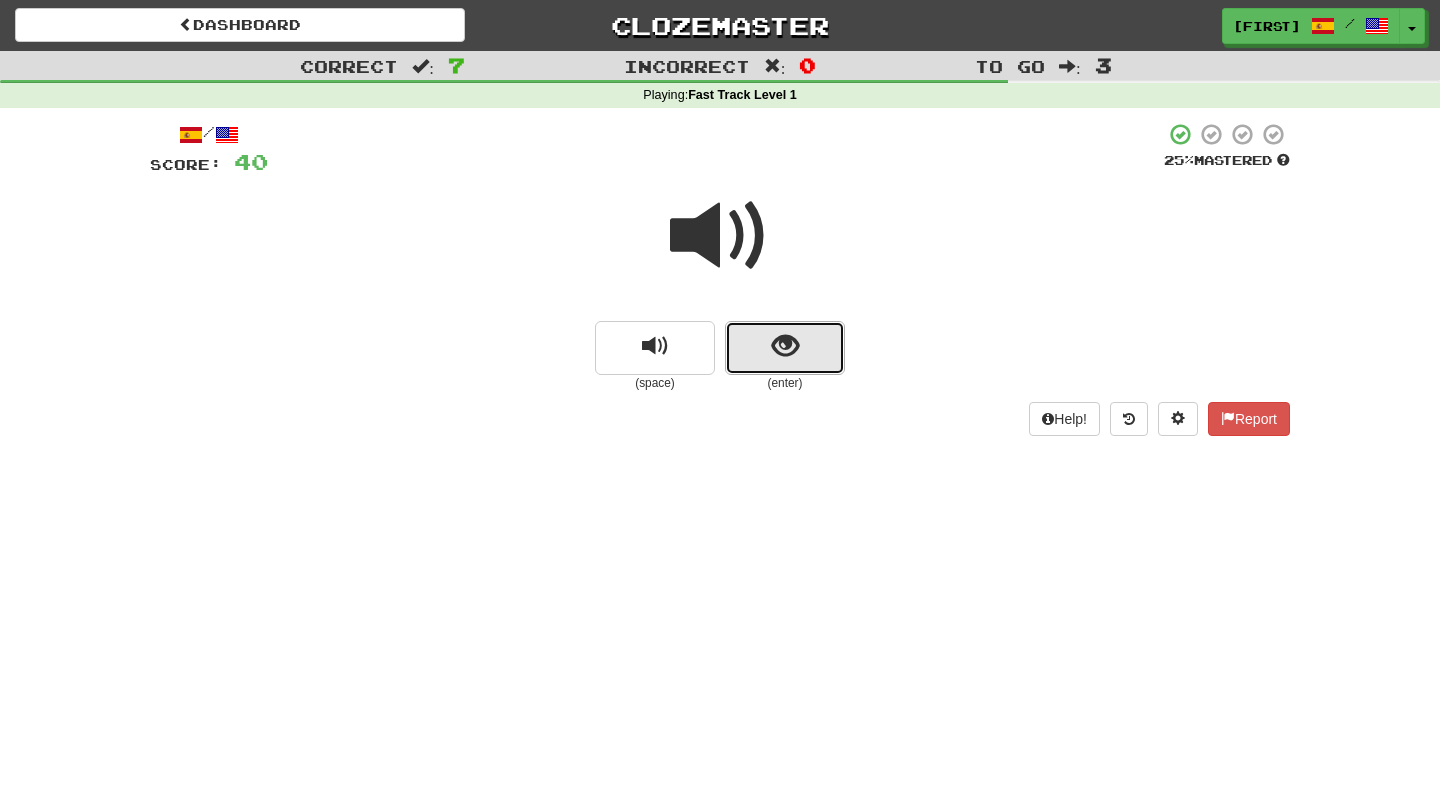 click at bounding box center [785, 348] 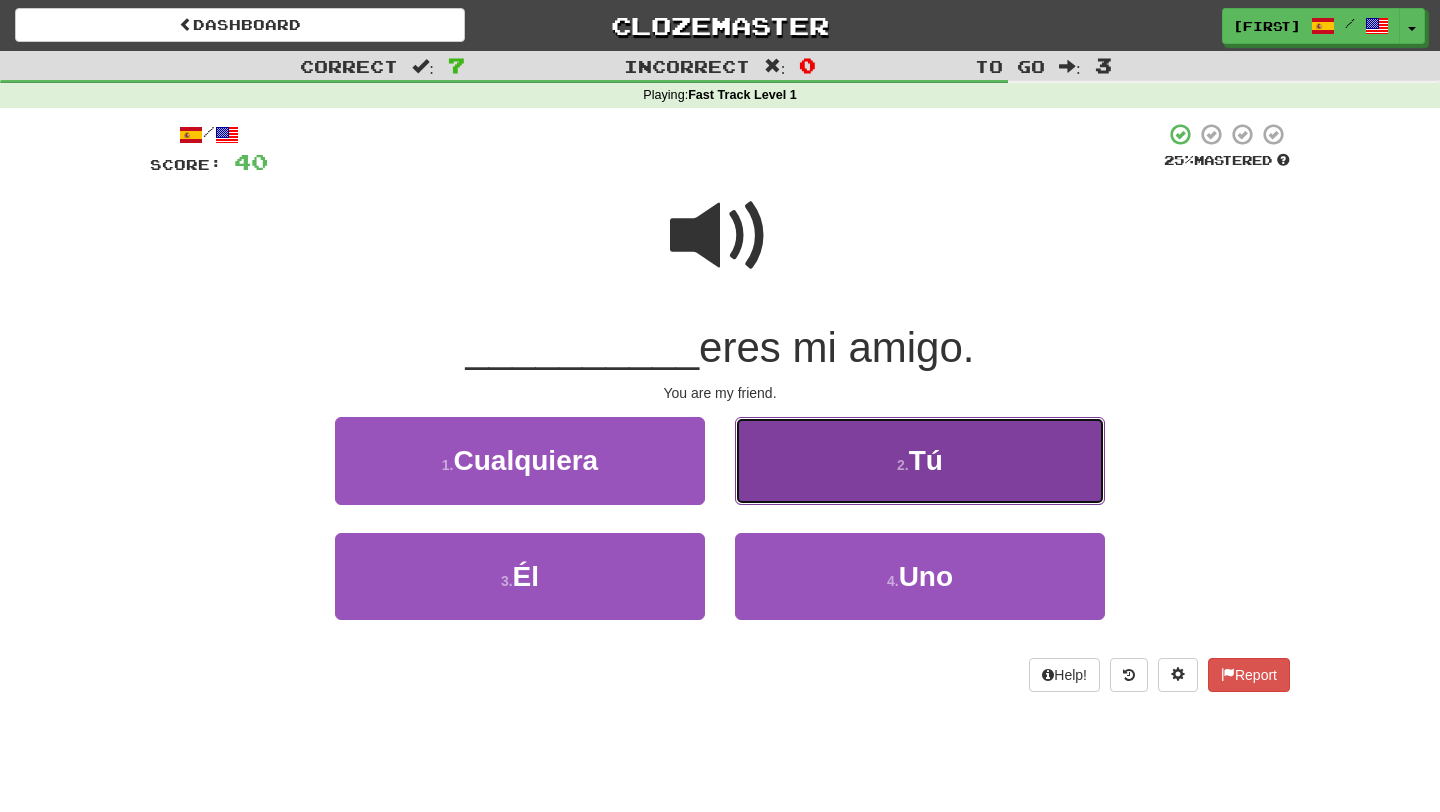 click on "2 .  Tú" at bounding box center (920, 460) 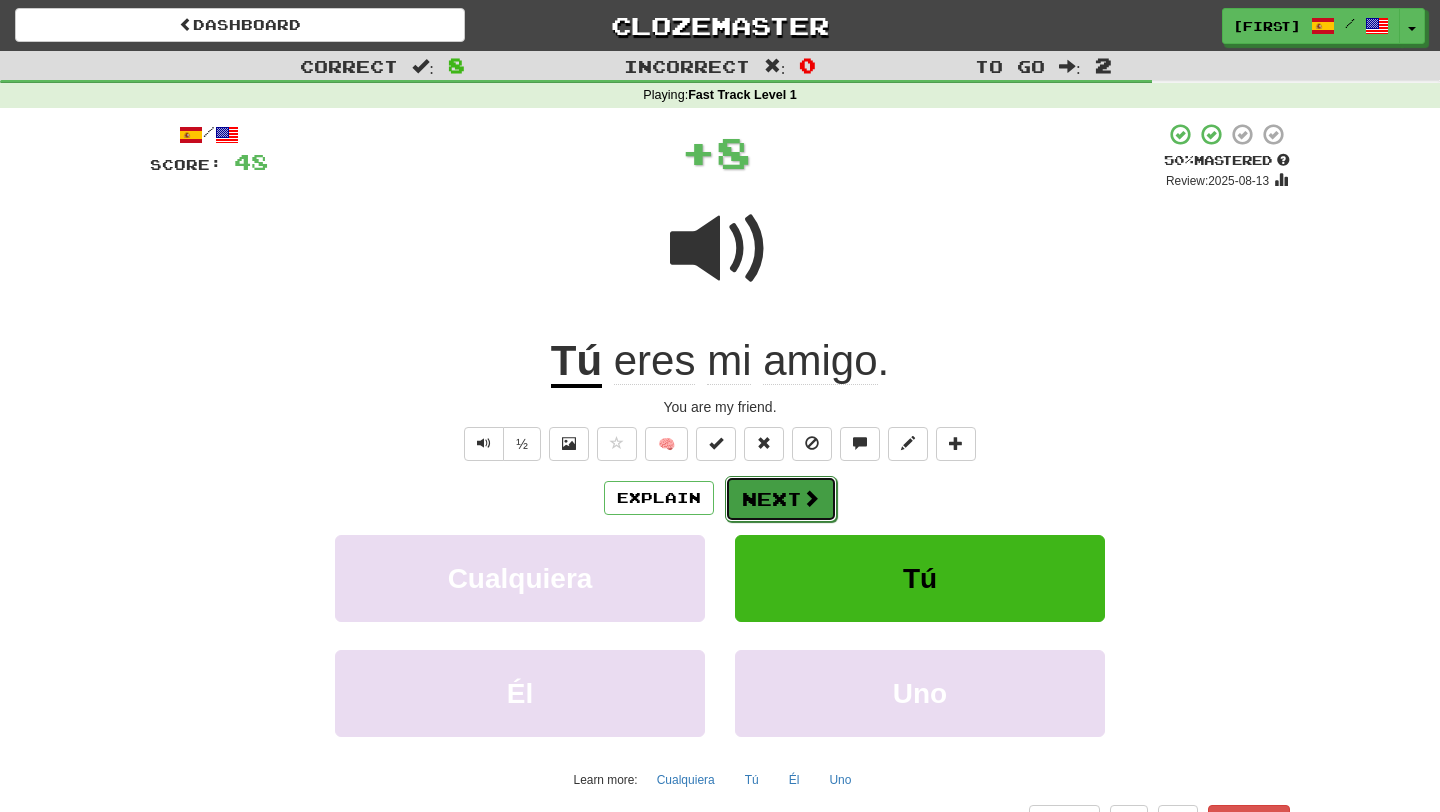 click on "Next" at bounding box center (781, 499) 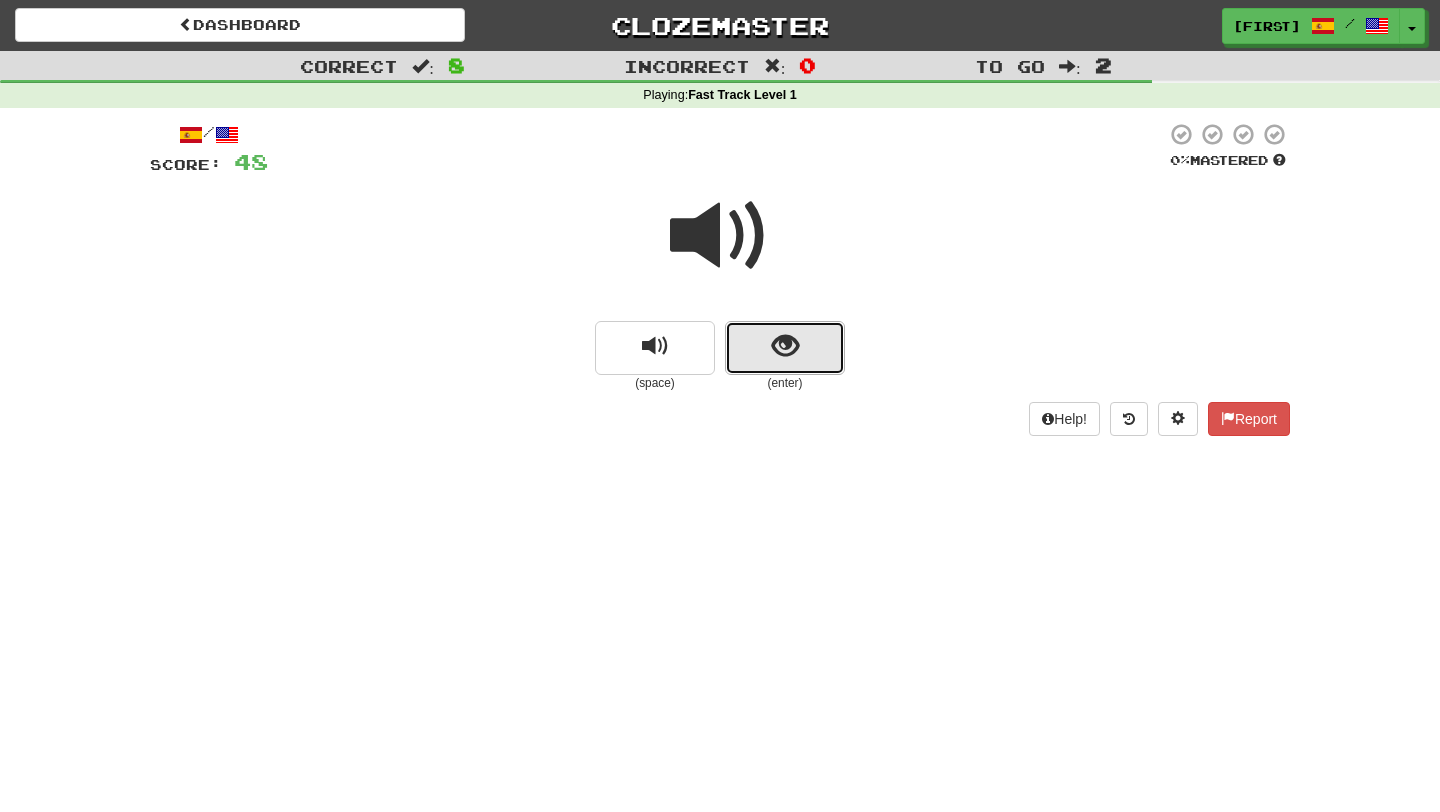 click at bounding box center (785, 346) 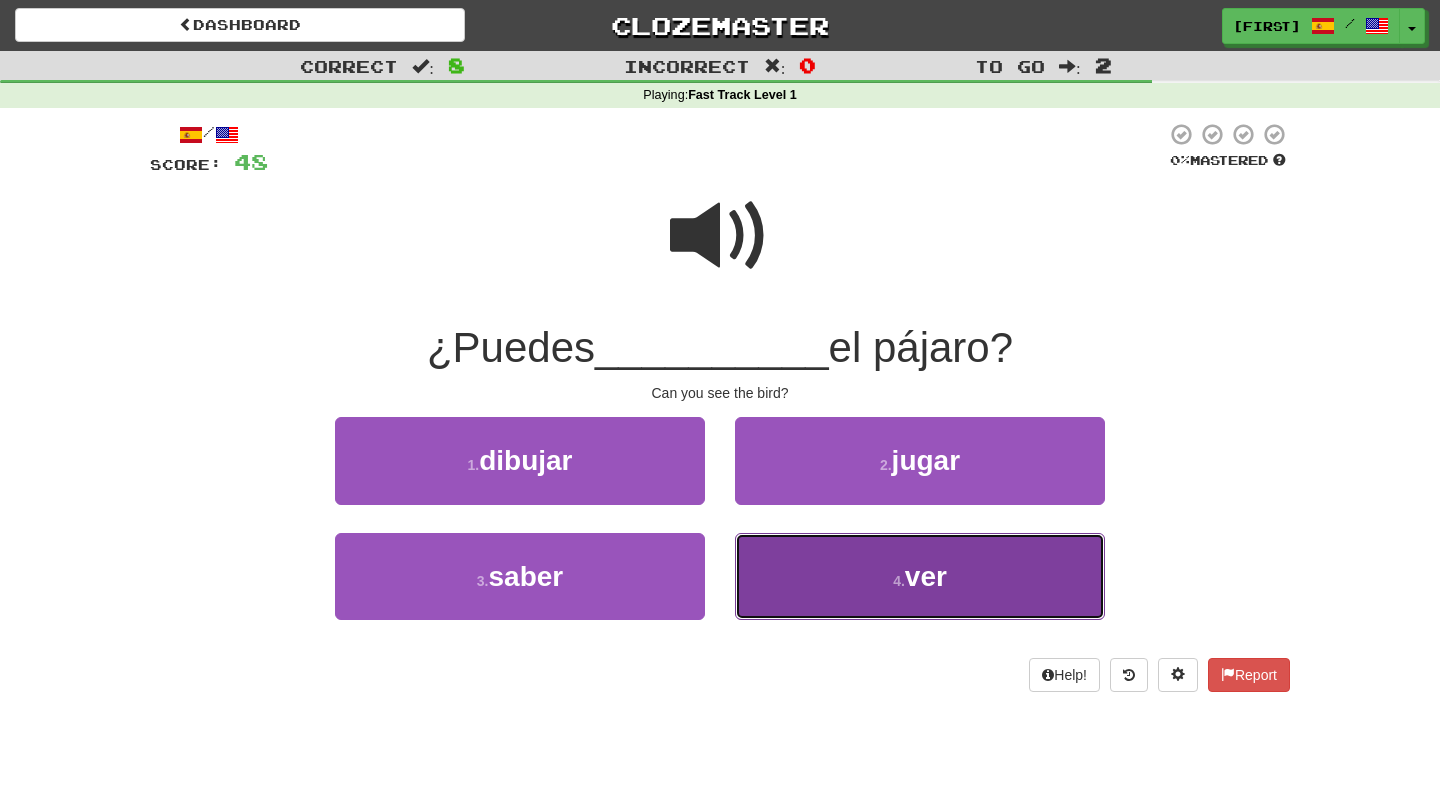 click on "4 .  ver" at bounding box center (920, 576) 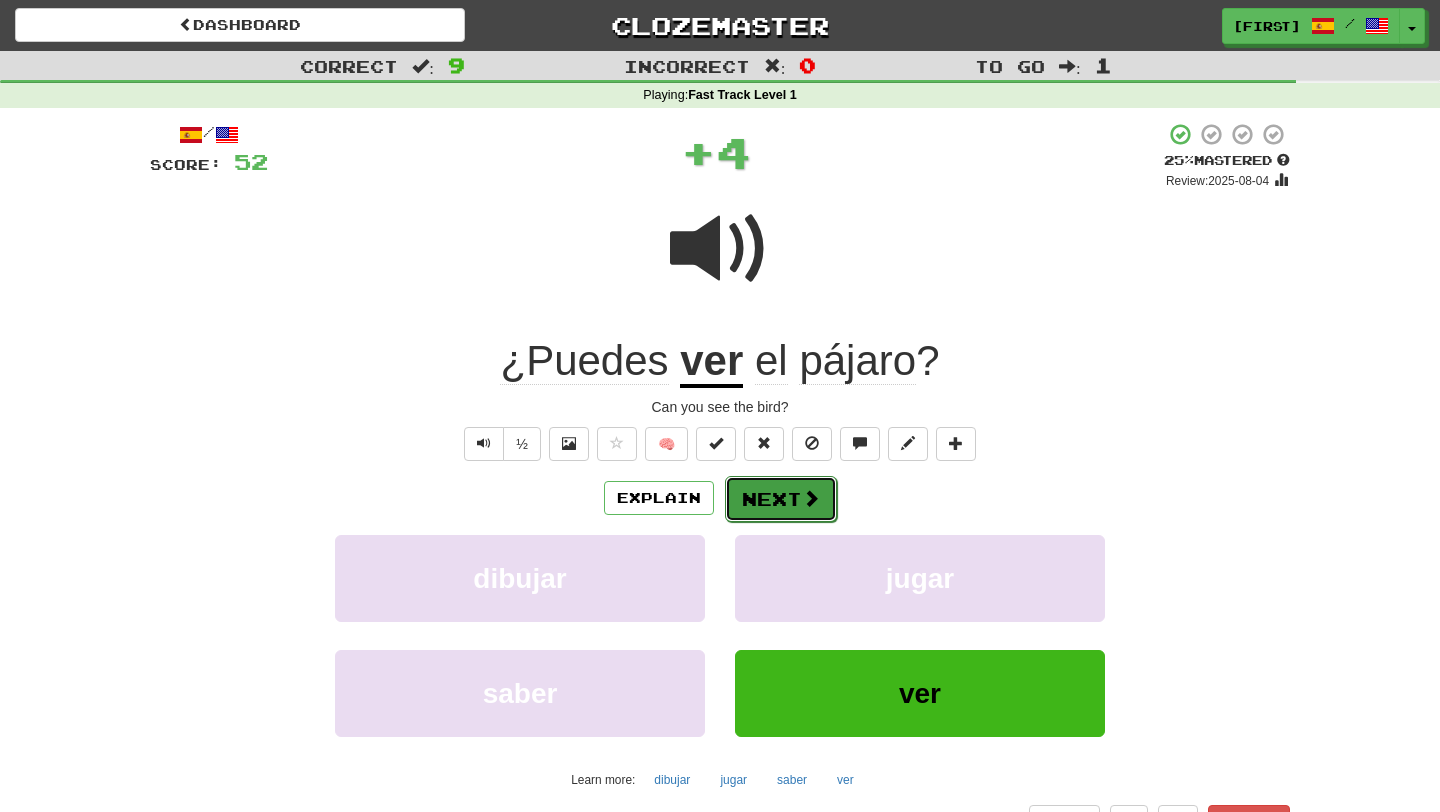 click on "Next" at bounding box center (781, 499) 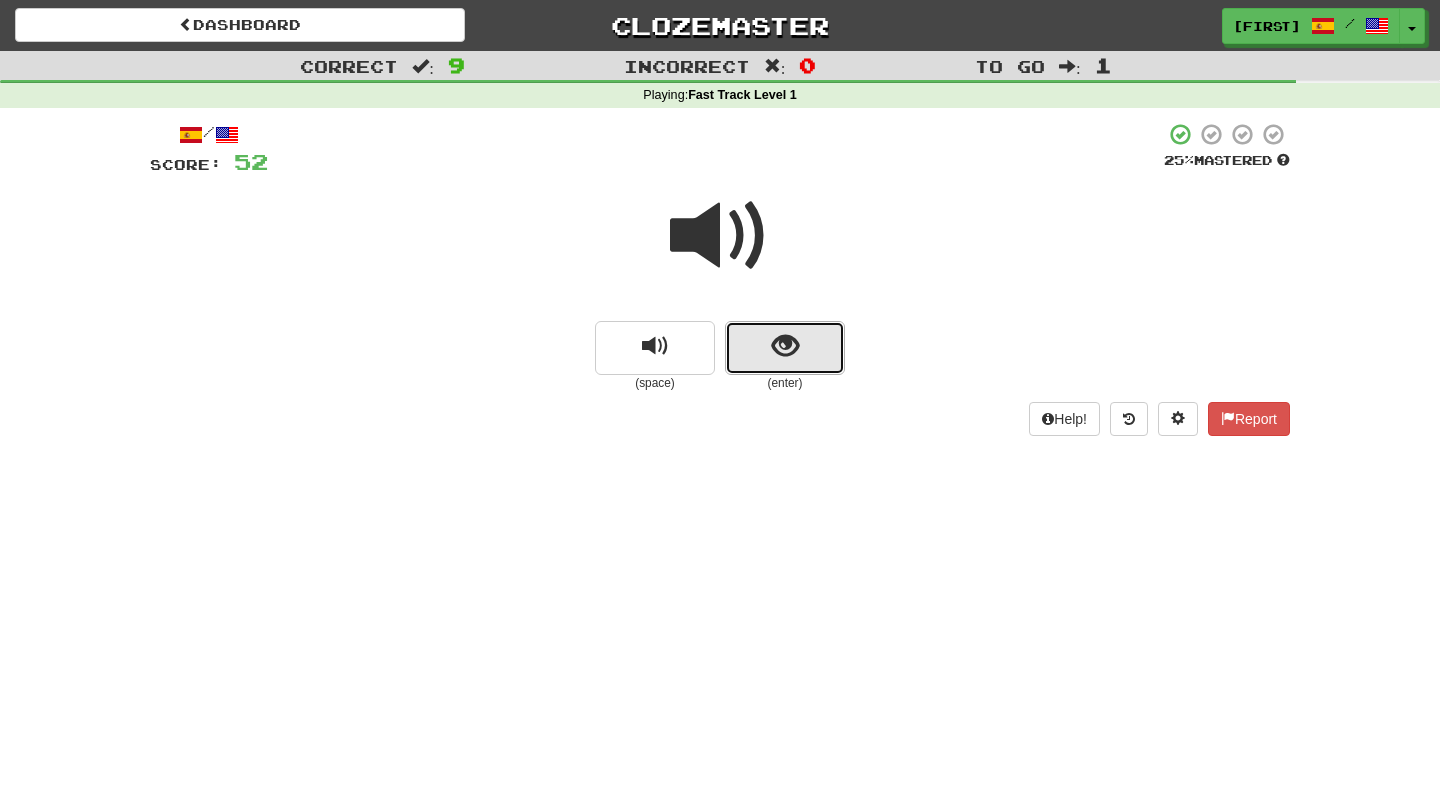 click at bounding box center (785, 348) 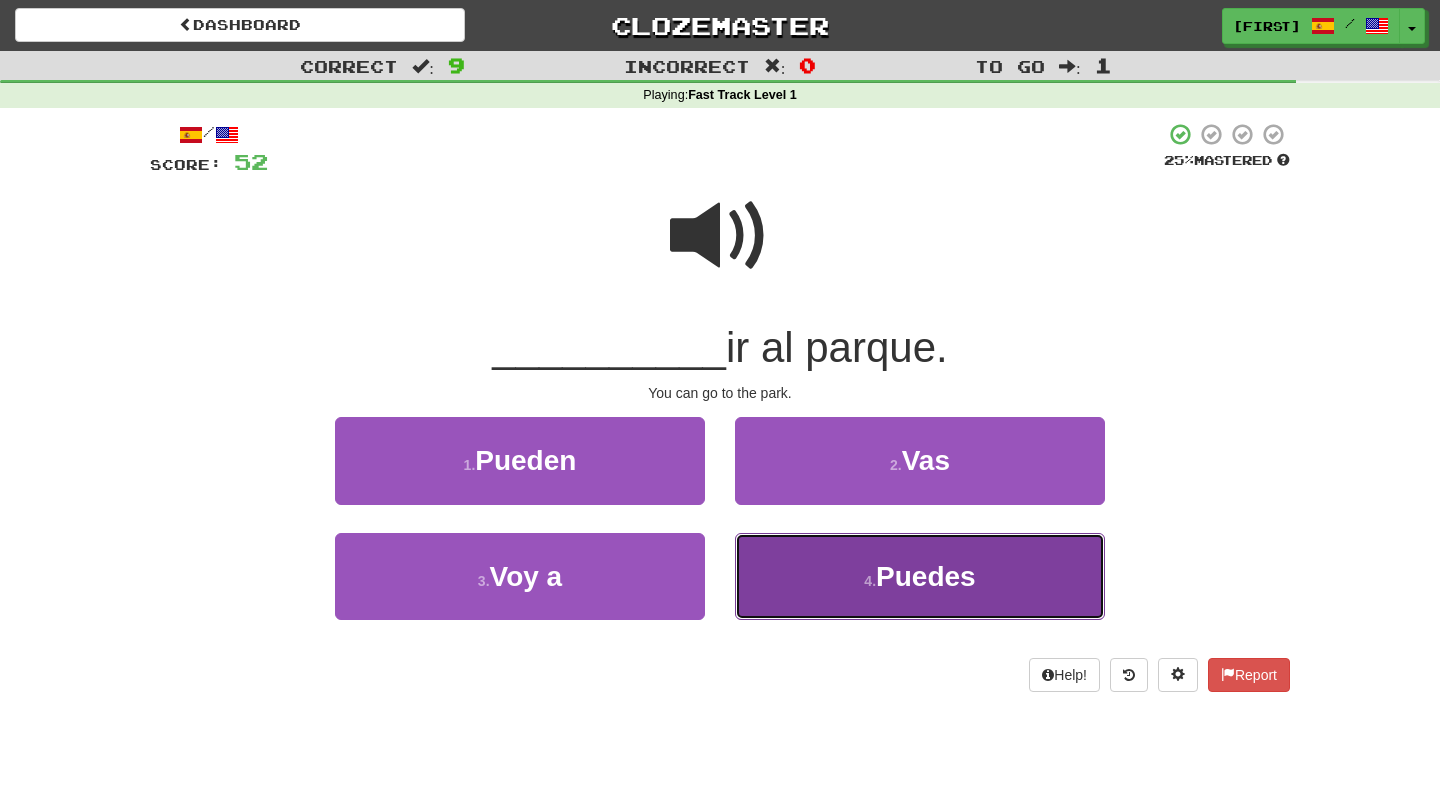 click on "4 .  Puedes" at bounding box center [920, 576] 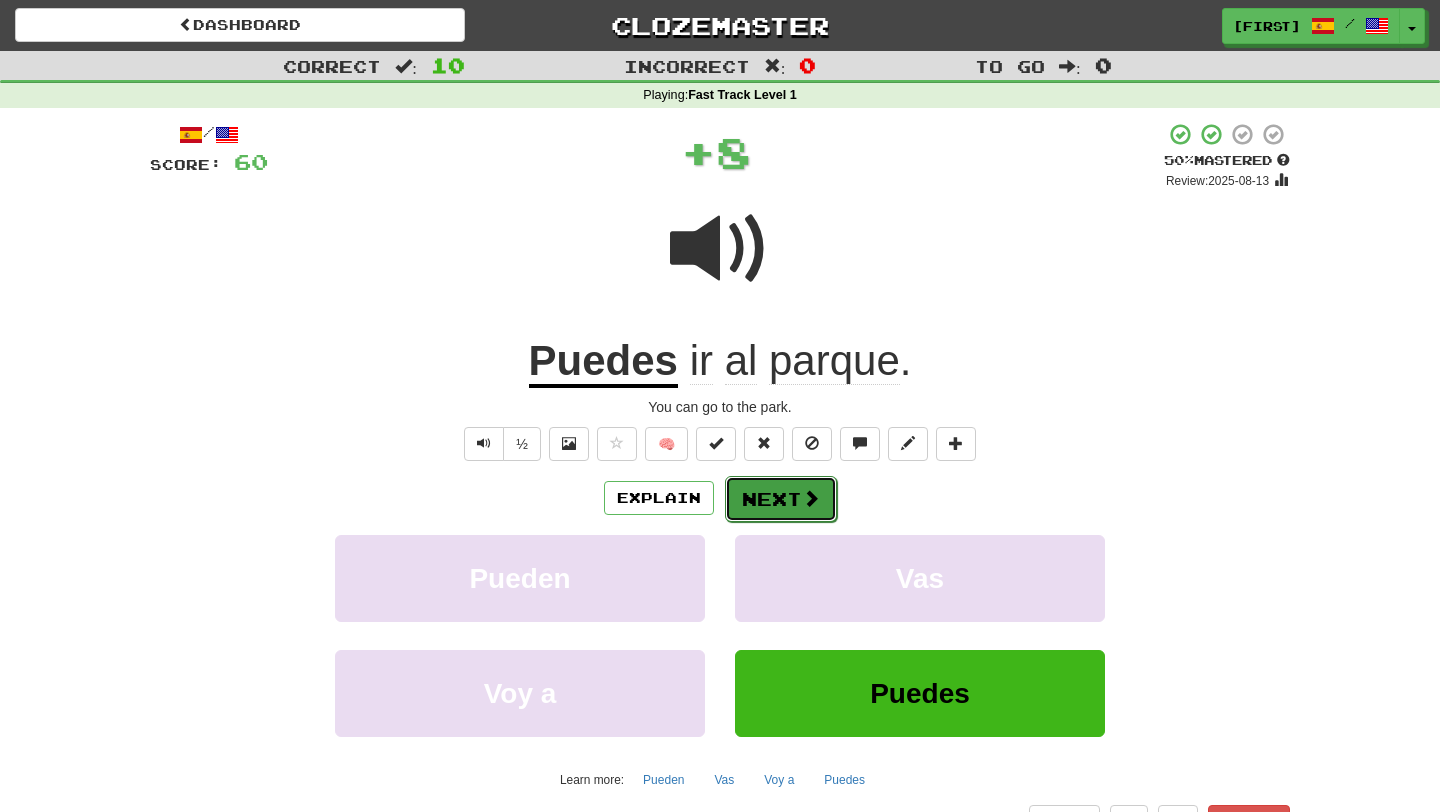 click on "Next" at bounding box center [781, 499] 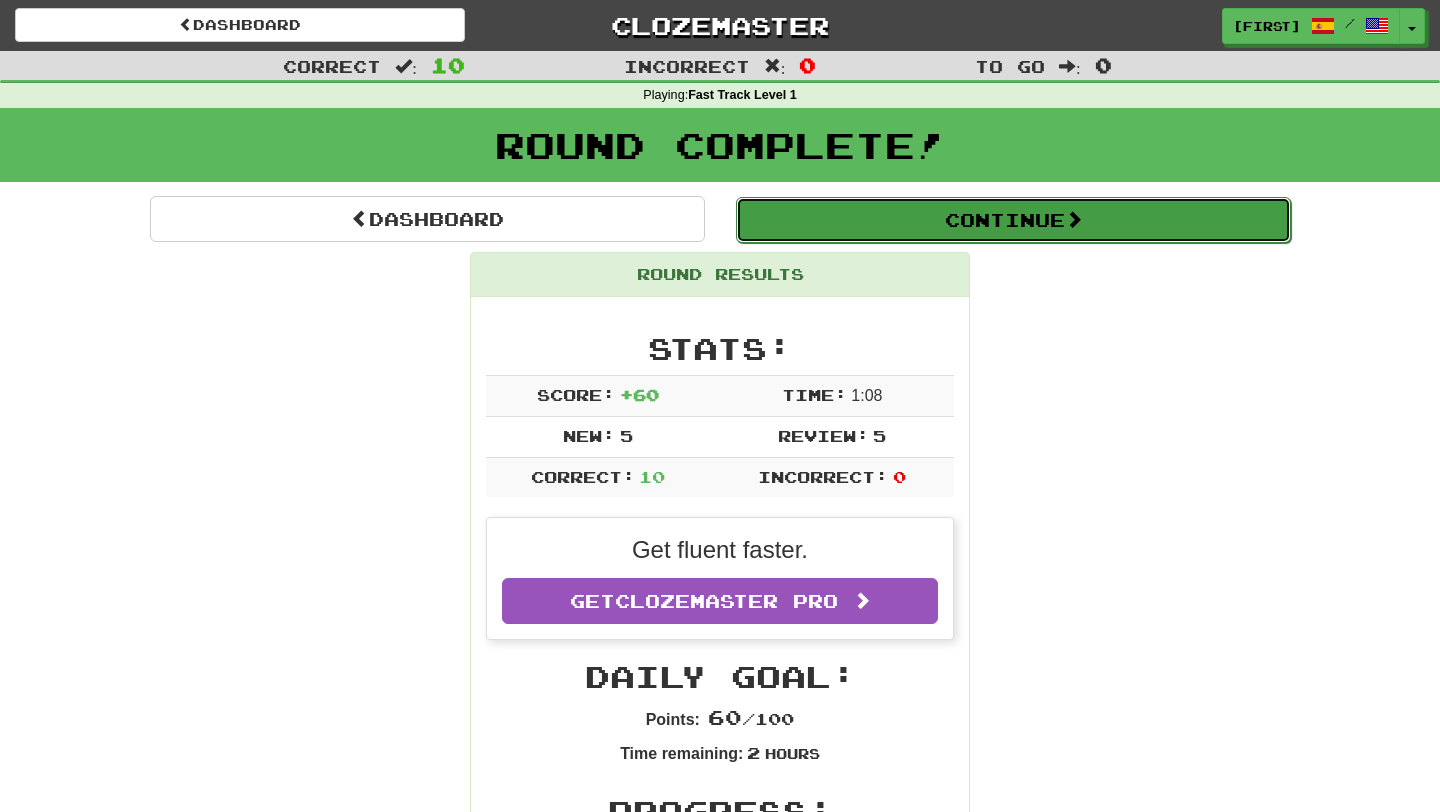 click on "Continue" at bounding box center (1013, 220) 